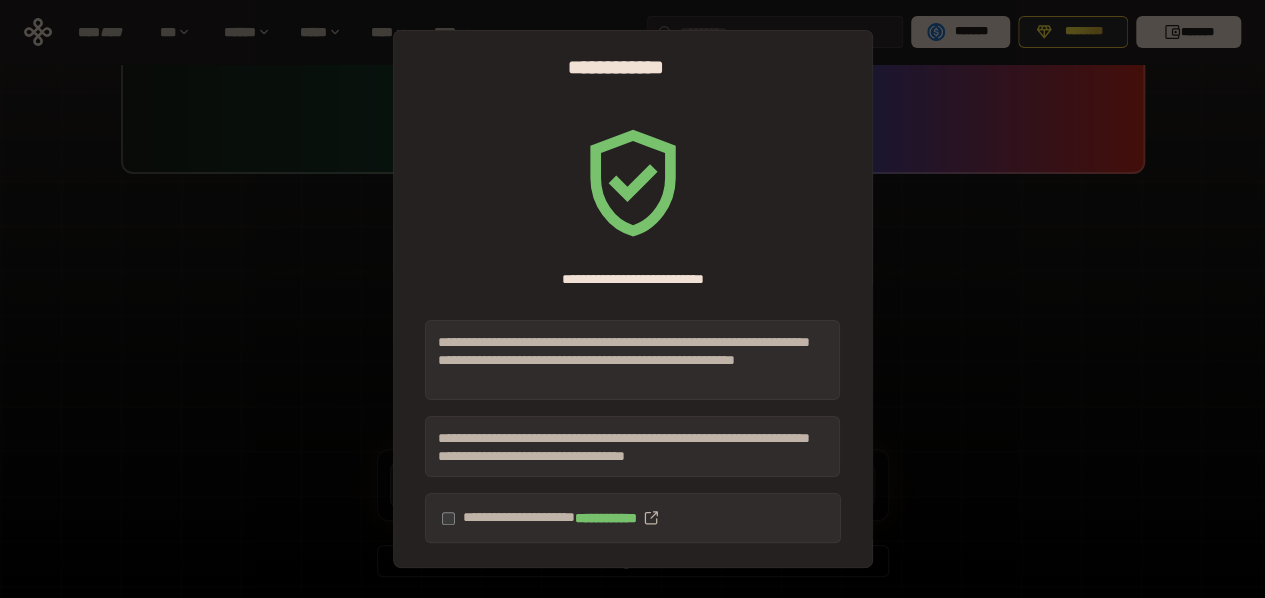 scroll, scrollTop: 184, scrollLeft: 0, axis: vertical 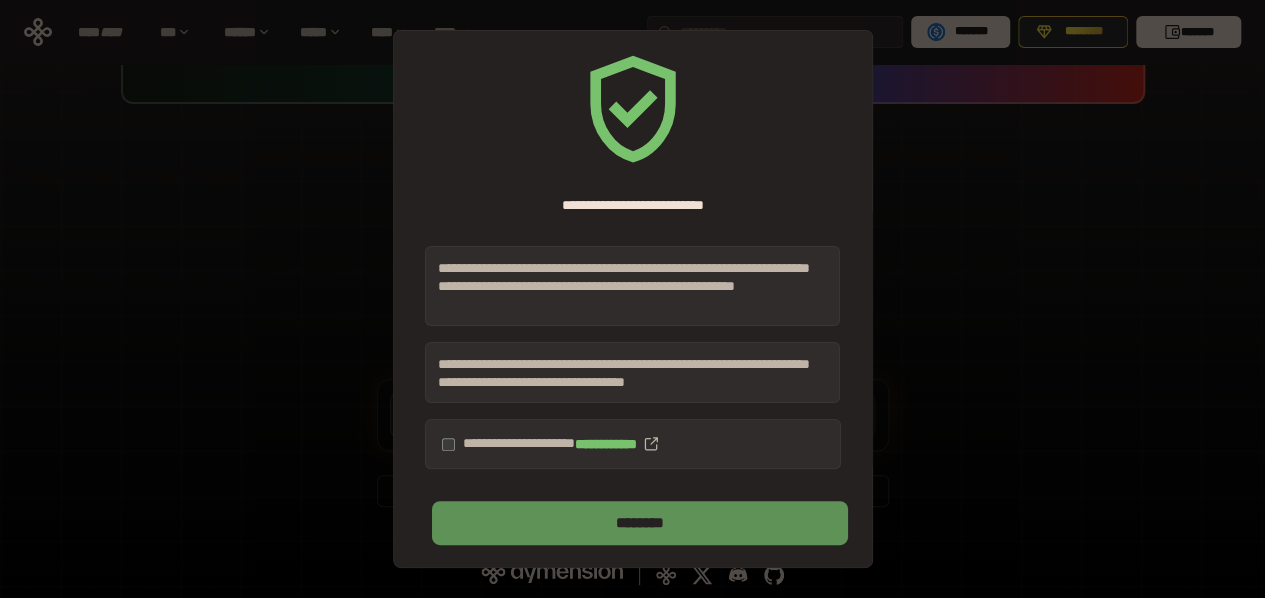 click on "********" at bounding box center [639, 523] 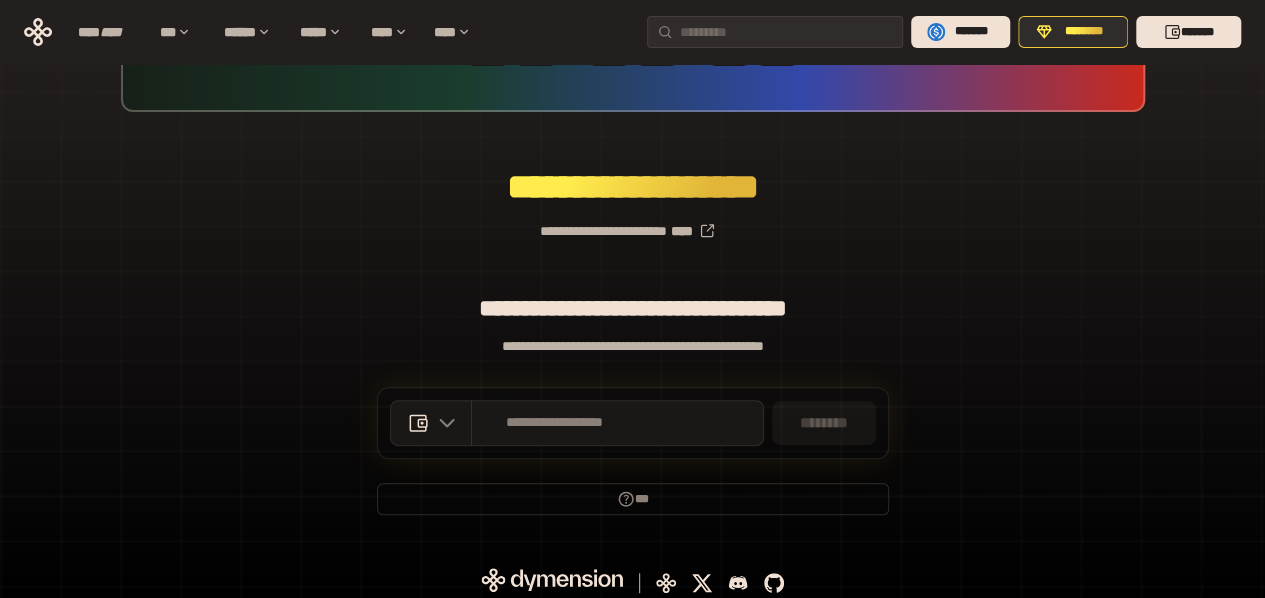 scroll, scrollTop: 184, scrollLeft: 0, axis: vertical 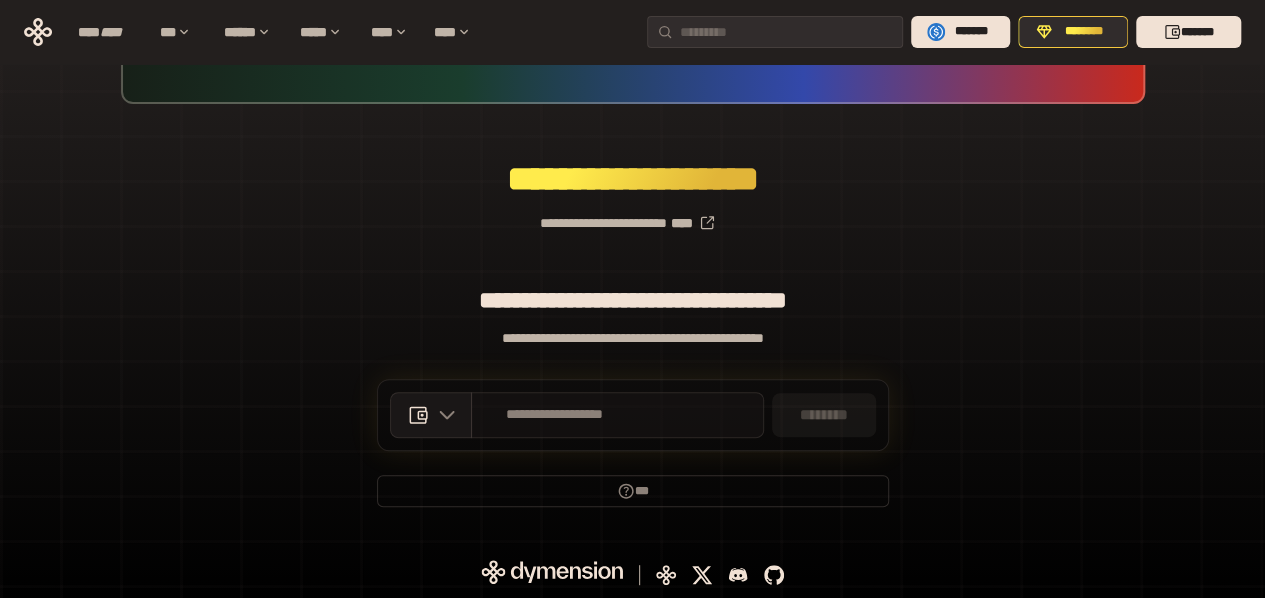 click on "**********" at bounding box center [555, 415] 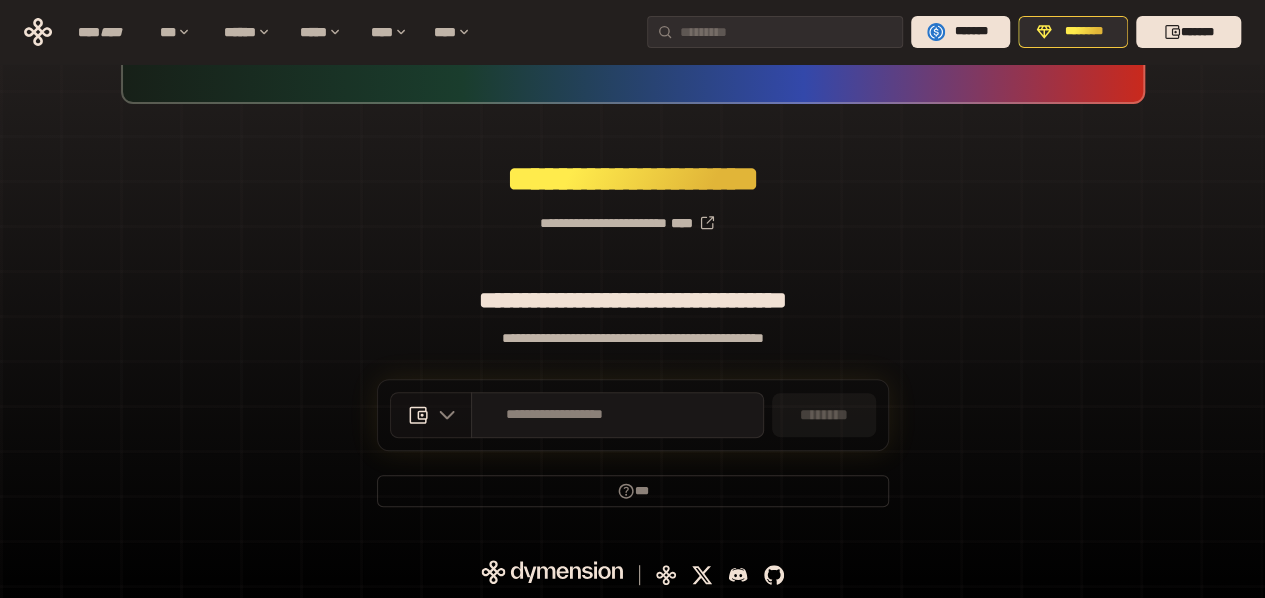 click 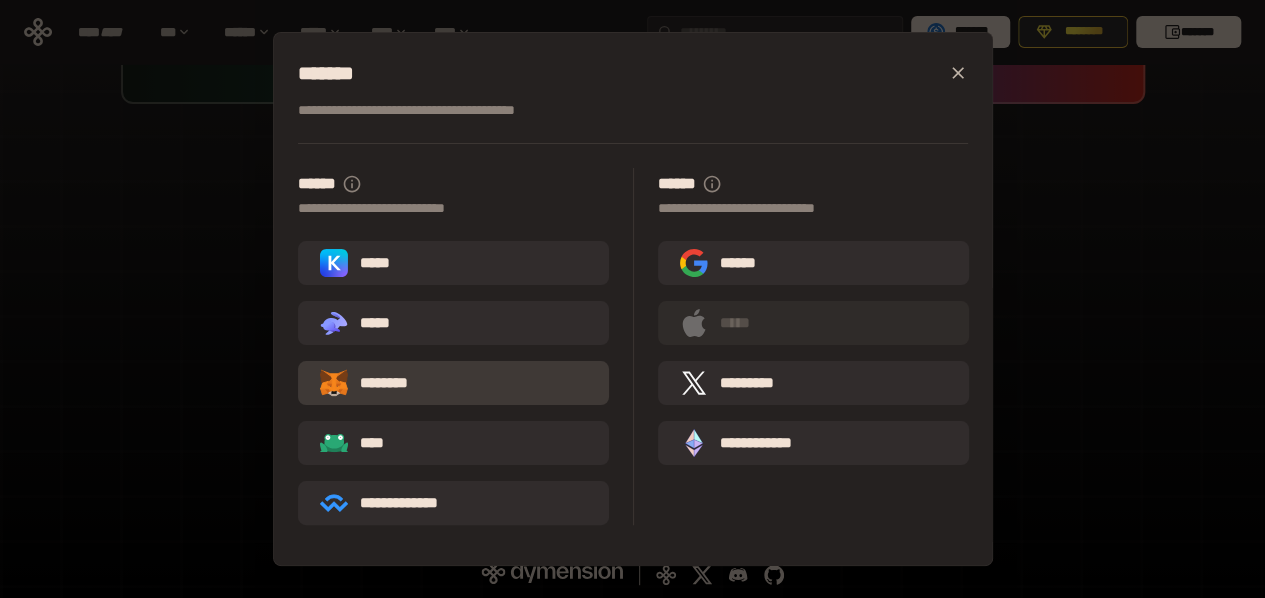 click on "********" at bounding box center (453, 383) 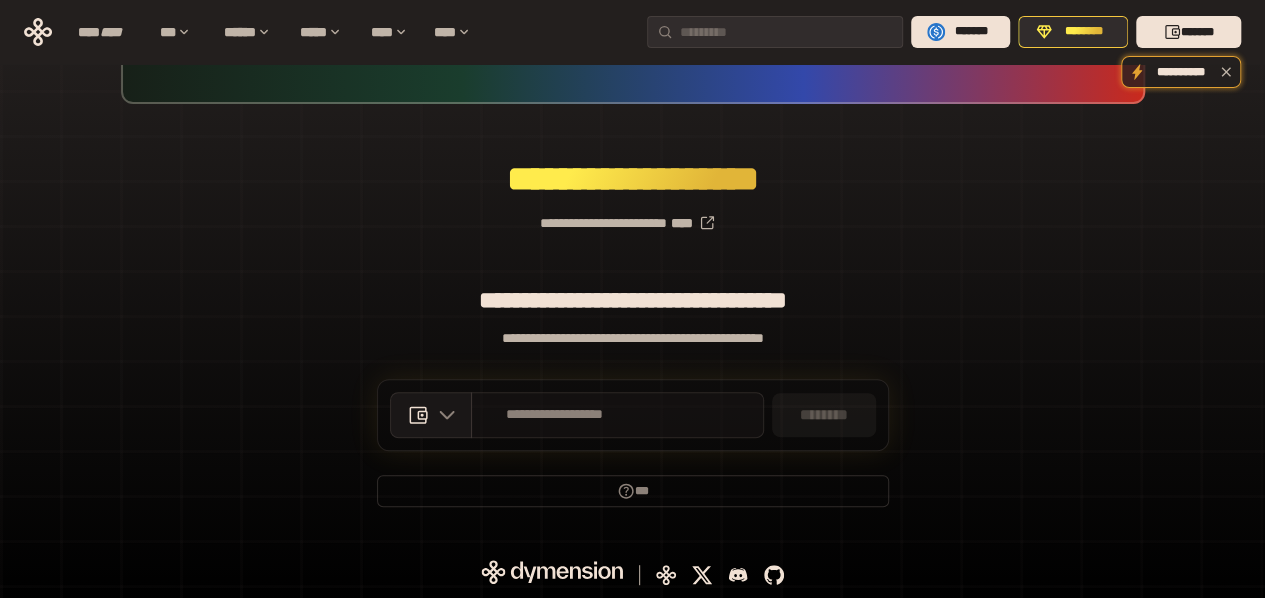 click on "**********" at bounding box center (617, 415) 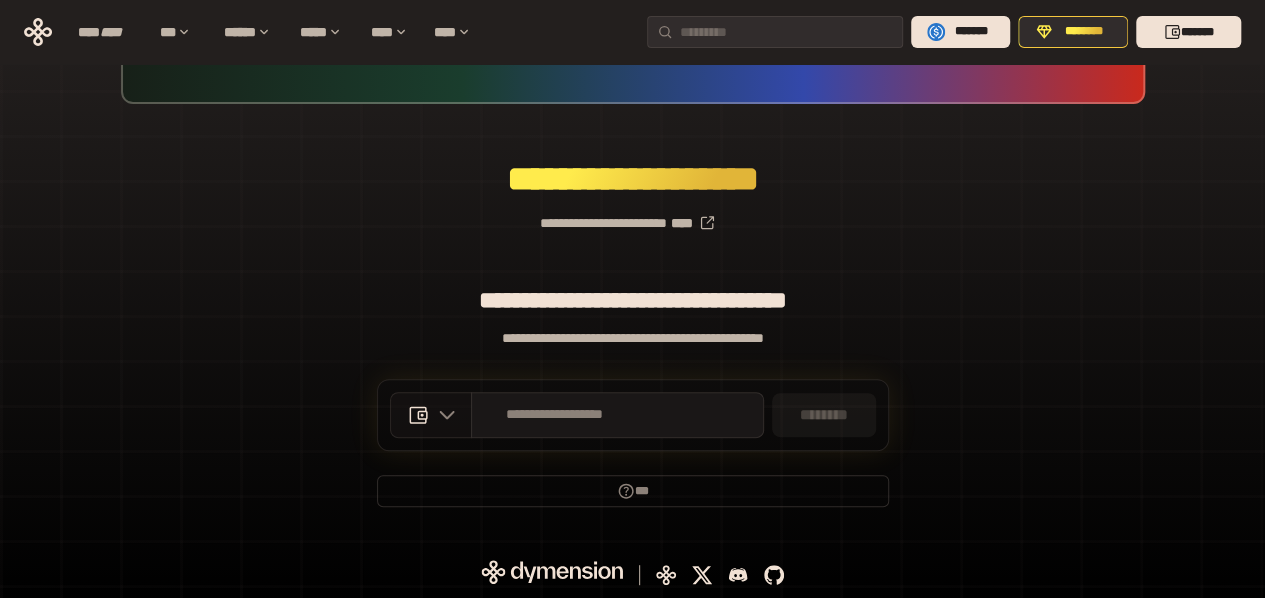 click 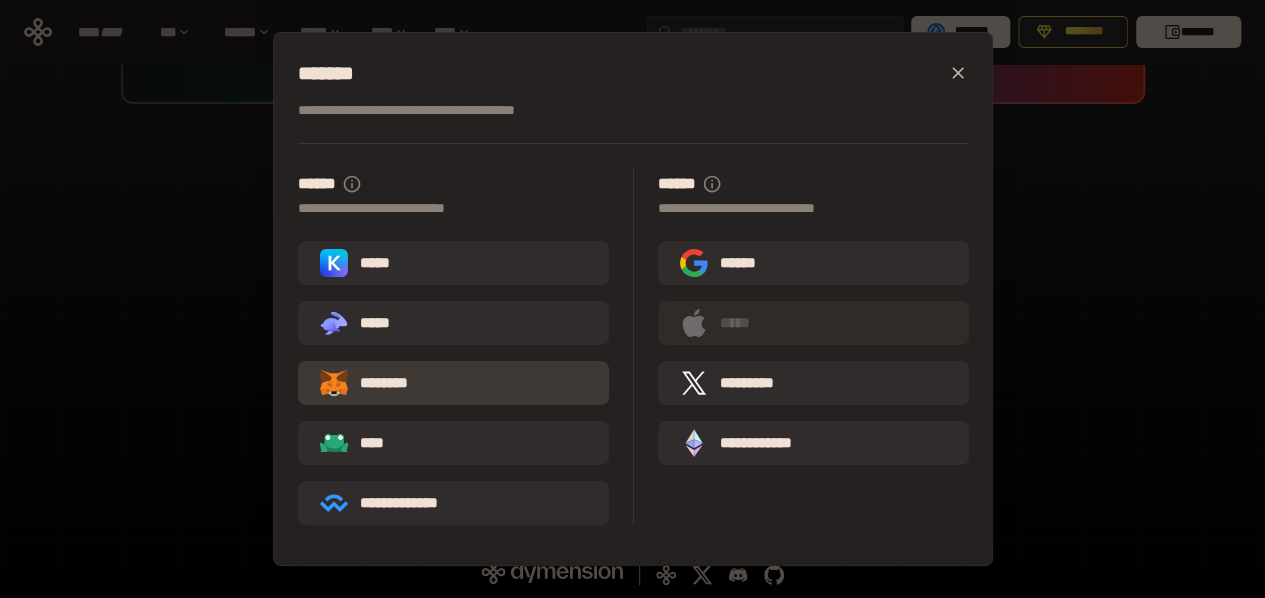 click on "********" at bounding box center (453, 383) 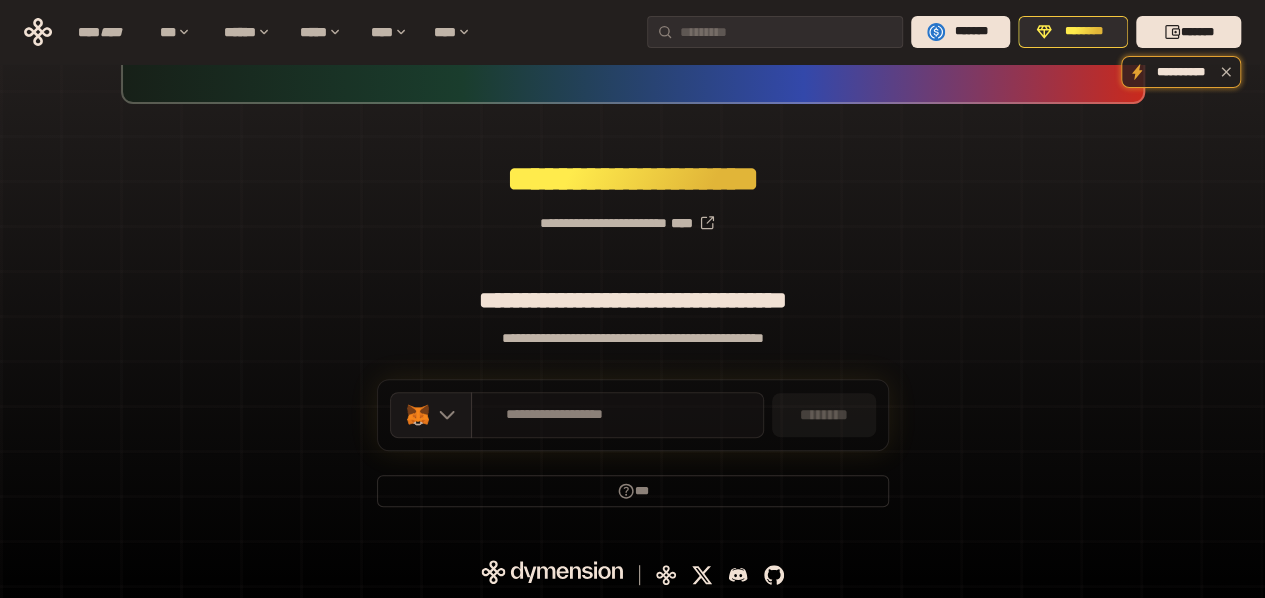 click on "**********" at bounding box center (617, 415) 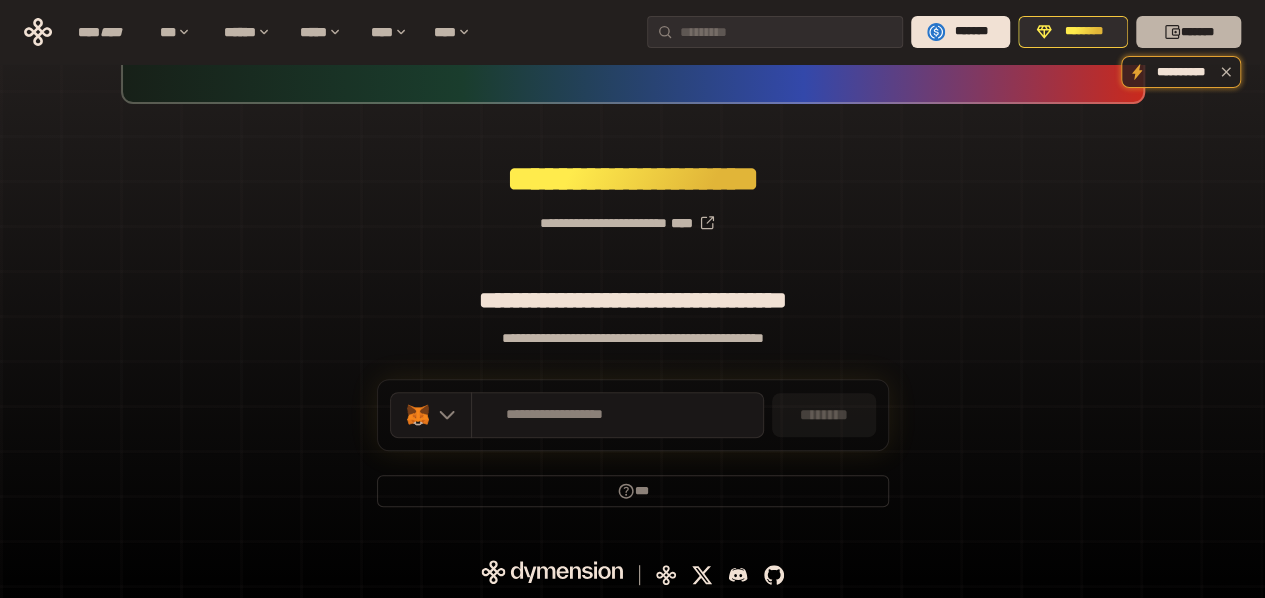 click 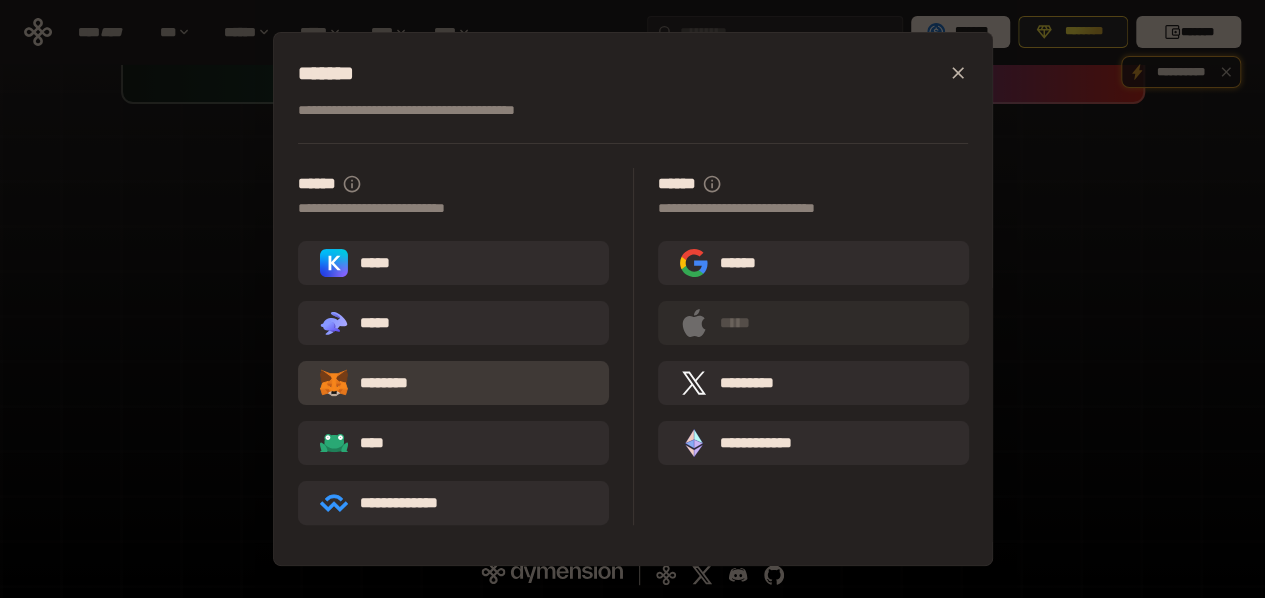 click on "********" at bounding box center [378, 383] 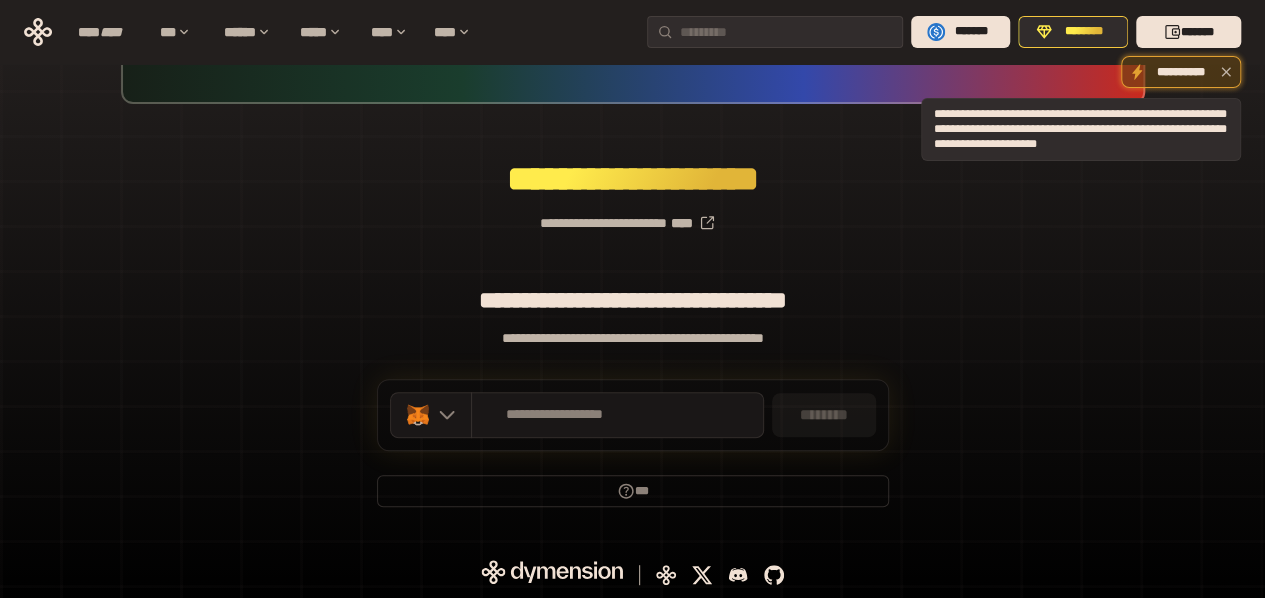 click 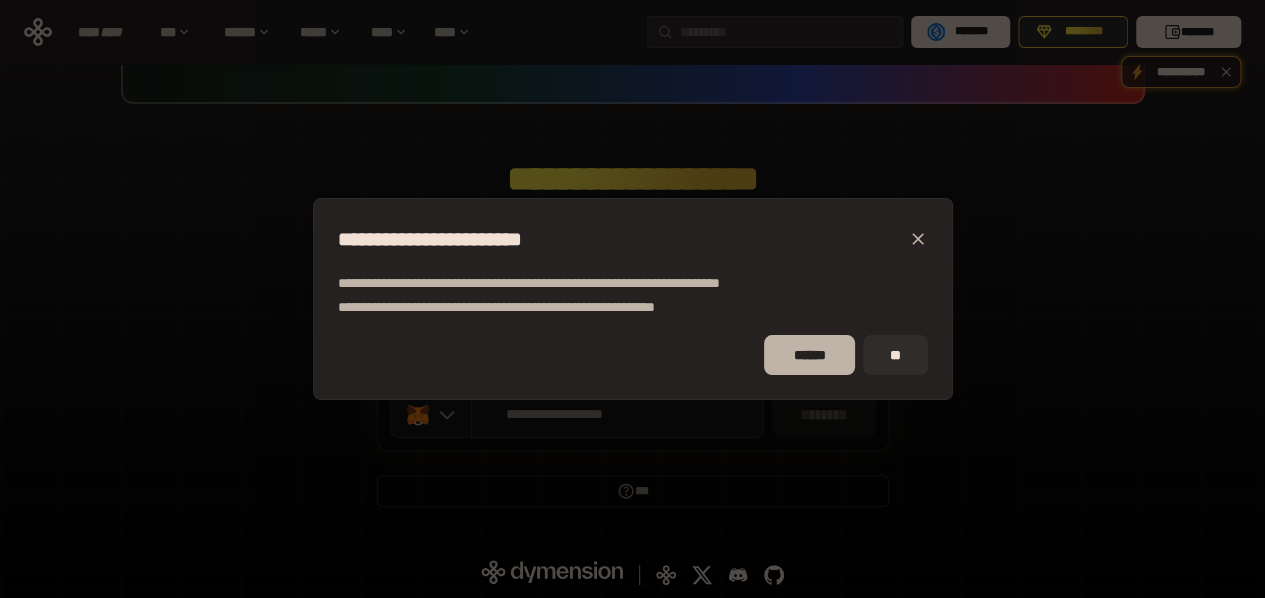 click on "******" at bounding box center [809, 355] 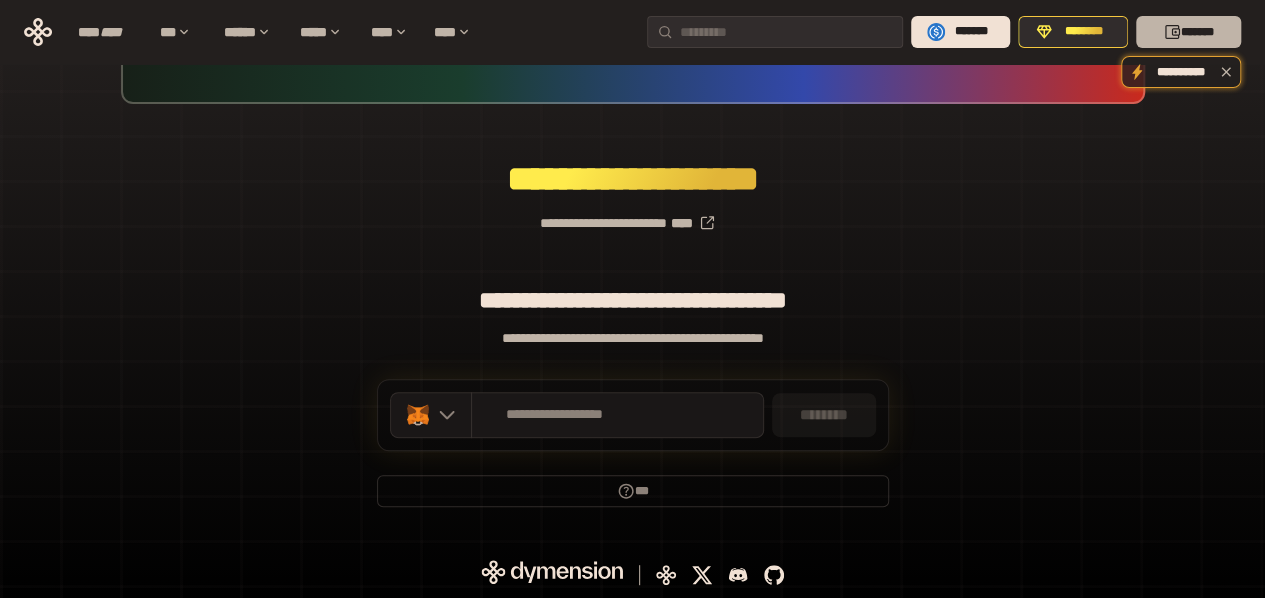 click 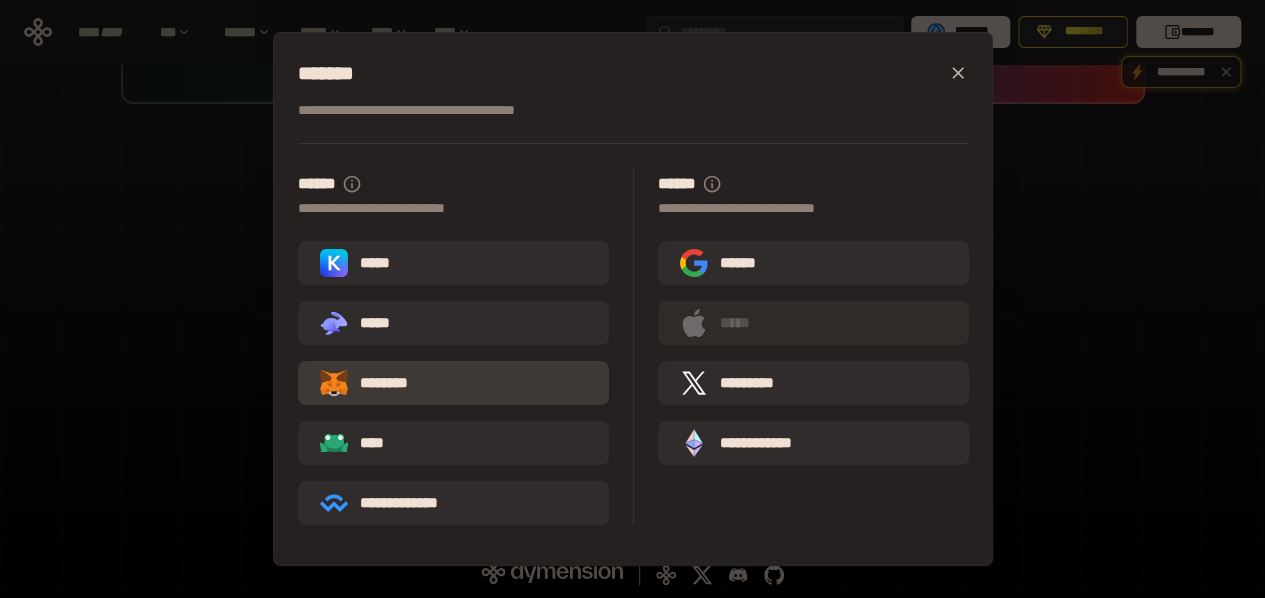 click on "********" at bounding box center (453, 383) 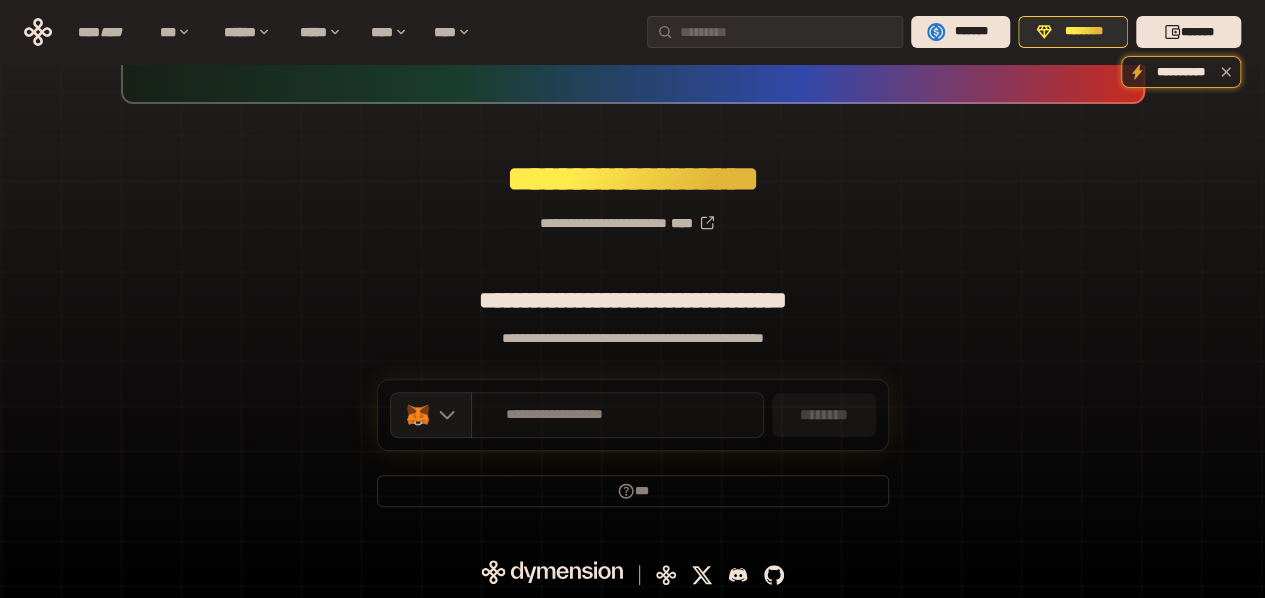 click on "**********" at bounding box center (617, 415) 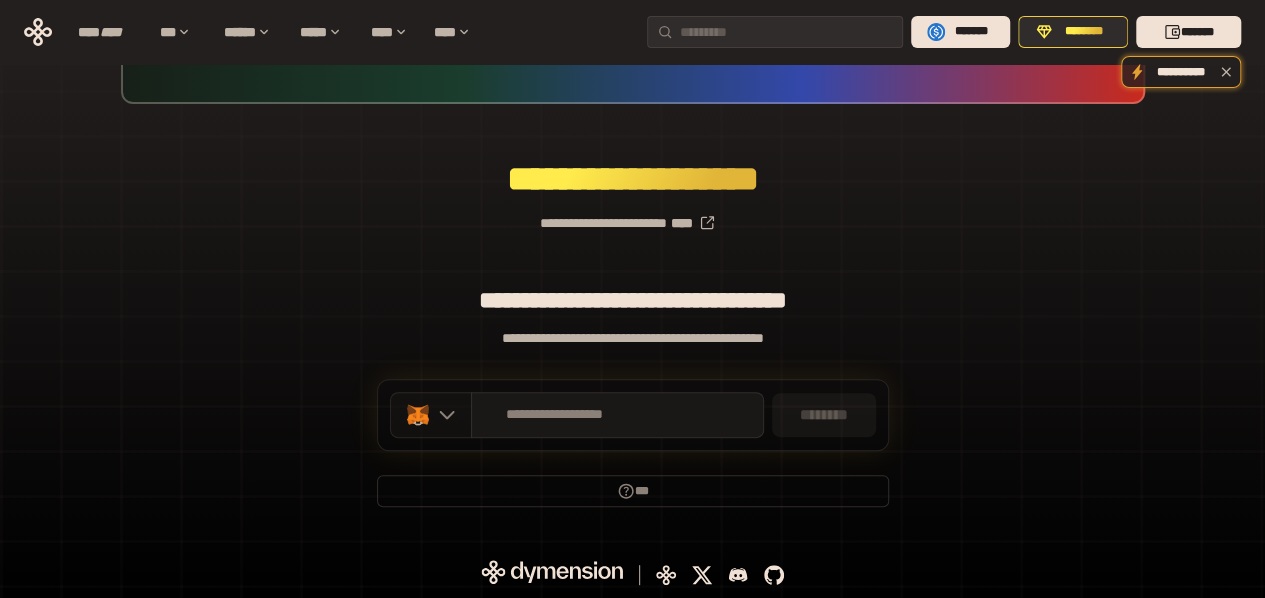 click 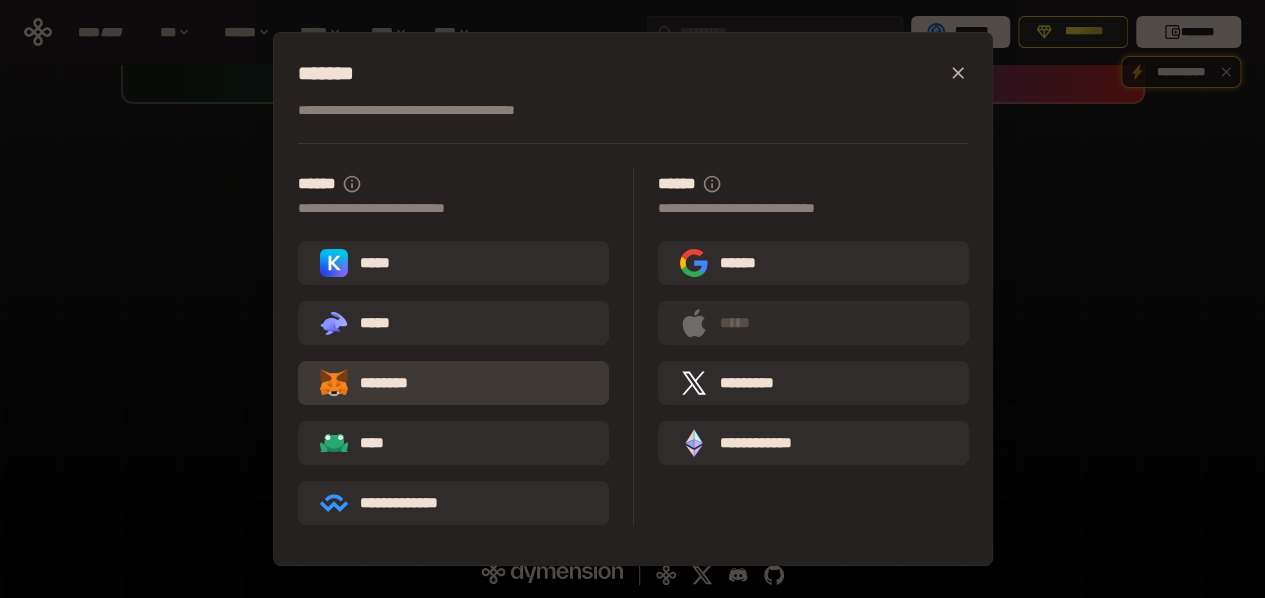 click on "********" at bounding box center [453, 383] 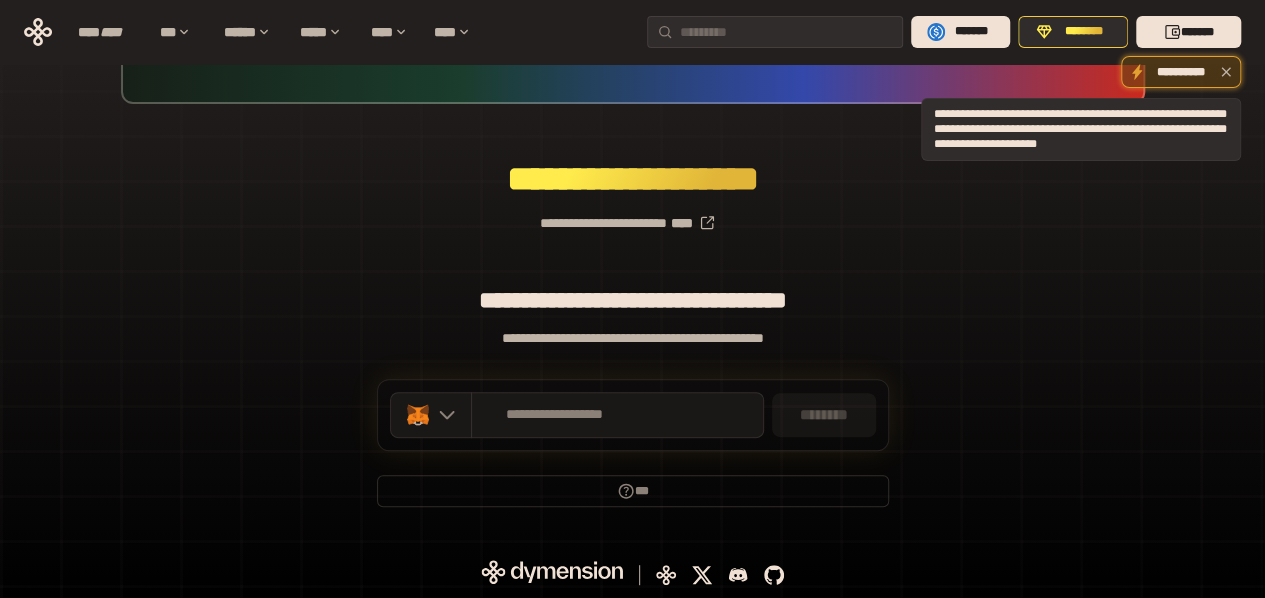 click 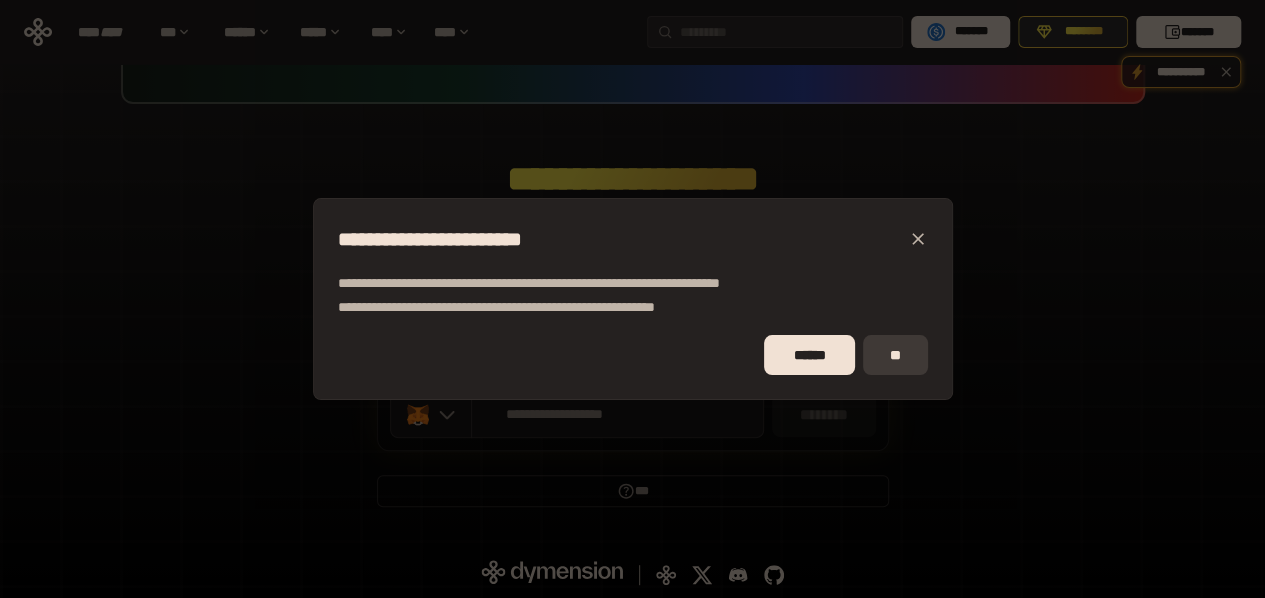 click on "**" at bounding box center [895, 355] 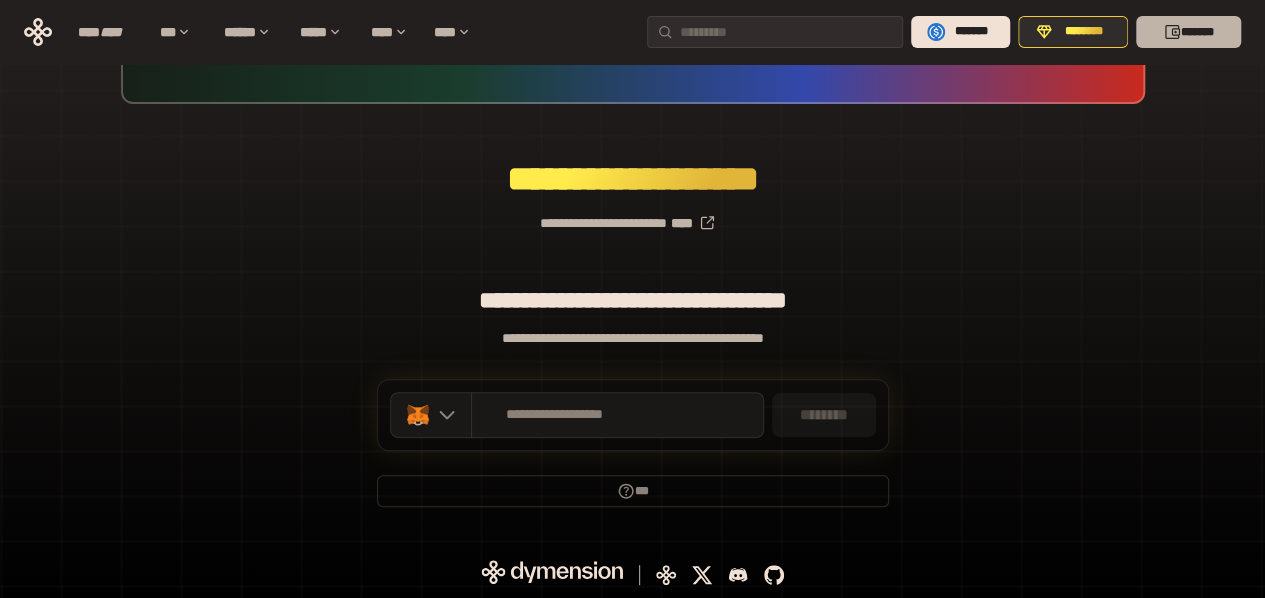 click 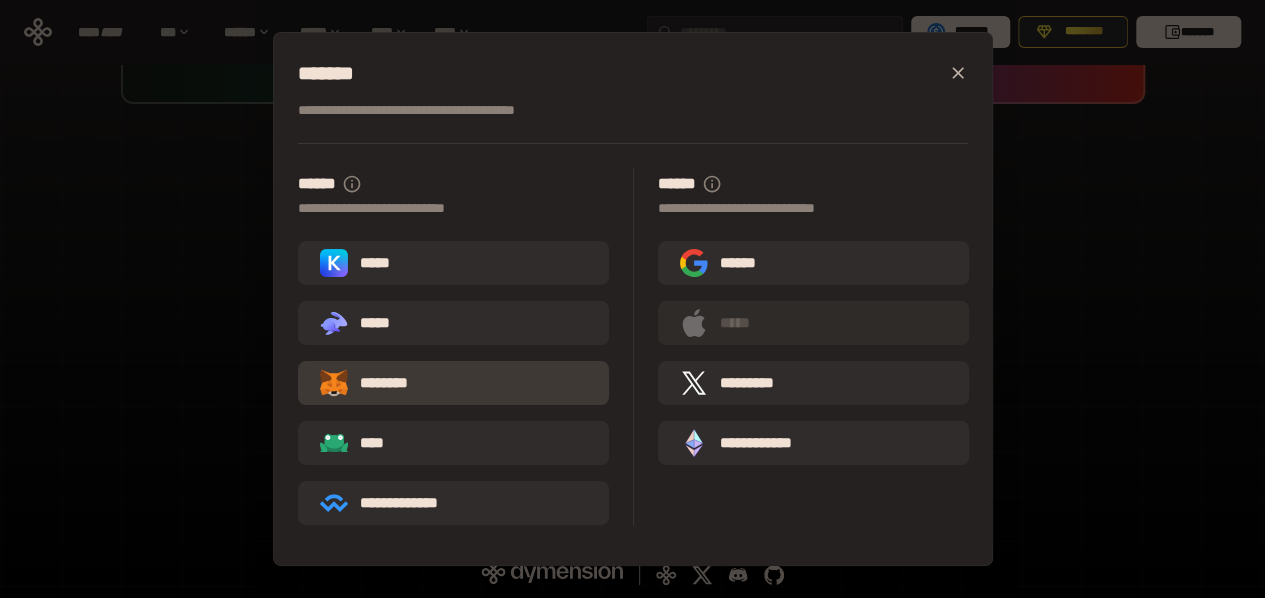click on "********" at bounding box center (453, 383) 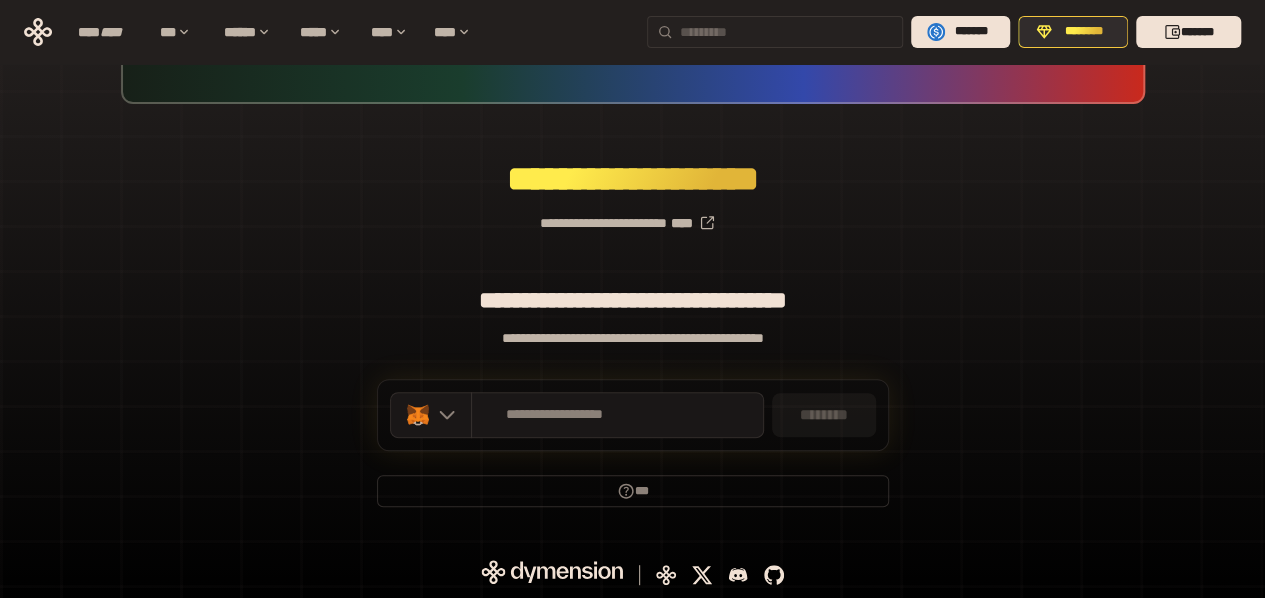 click at bounding box center (787, 32) 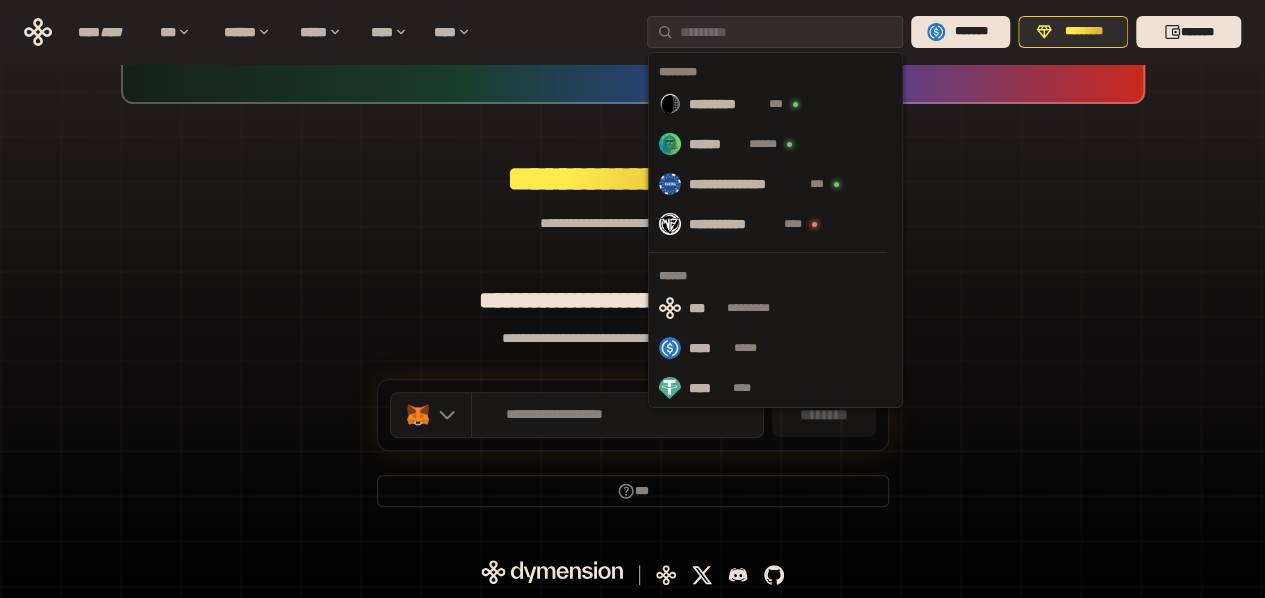 click on "**********" at bounding box center (632, 215) 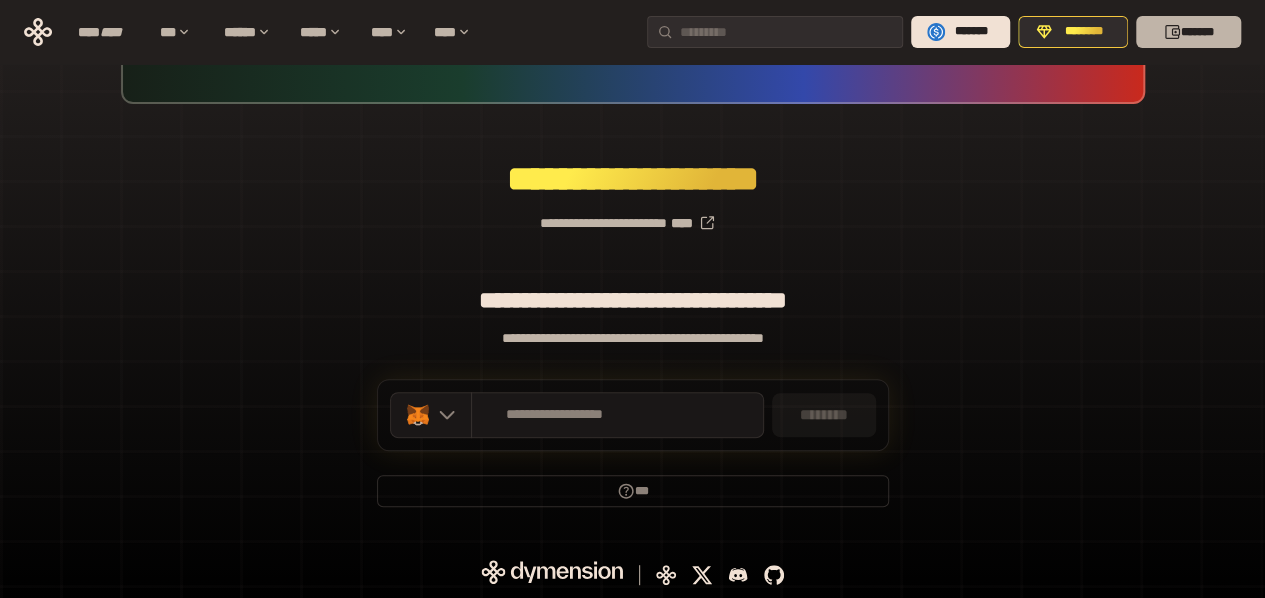 click on "*******" at bounding box center [1188, 32] 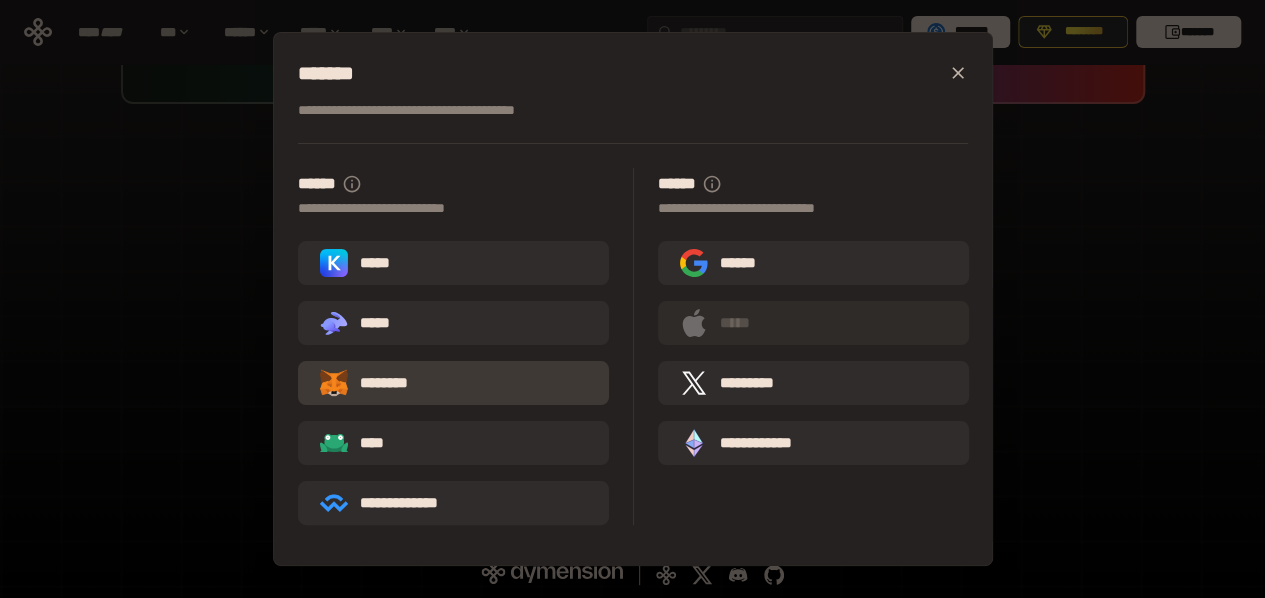 click on "********" at bounding box center (453, 383) 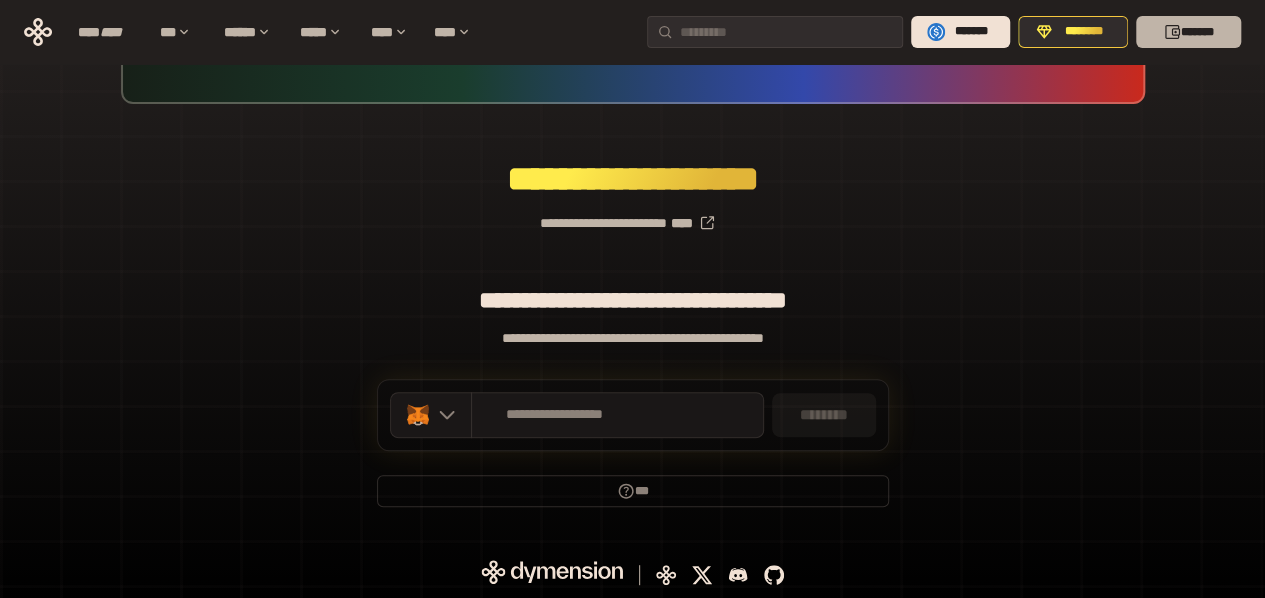 click on "*******" at bounding box center [1188, 32] 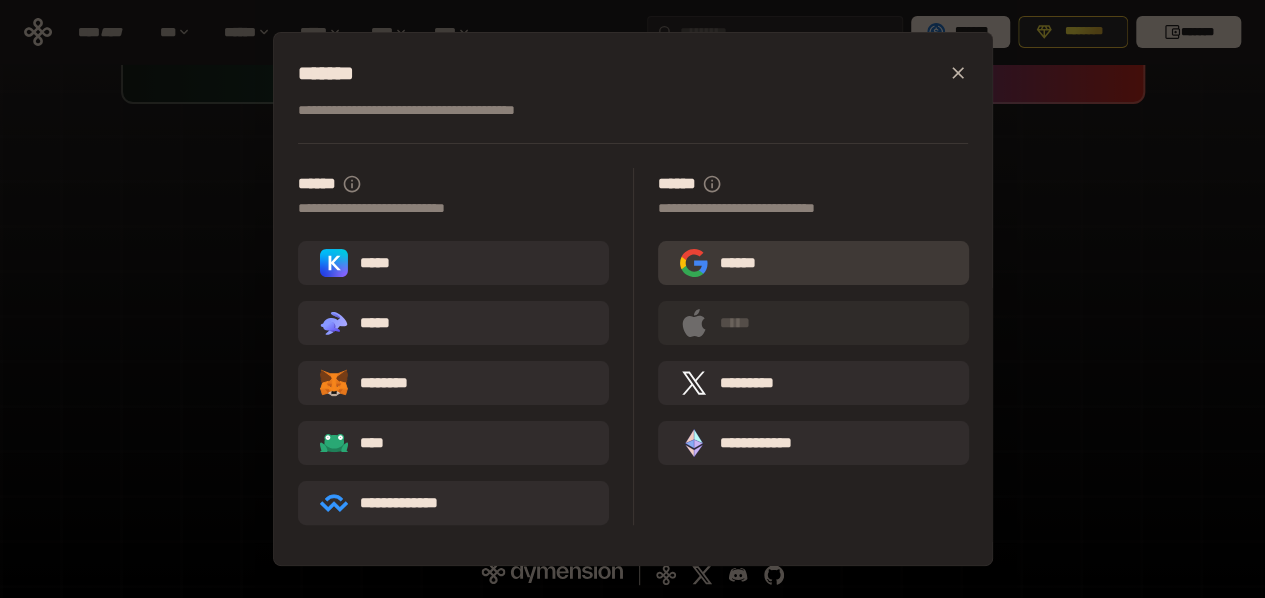 click on "******" at bounding box center [813, 263] 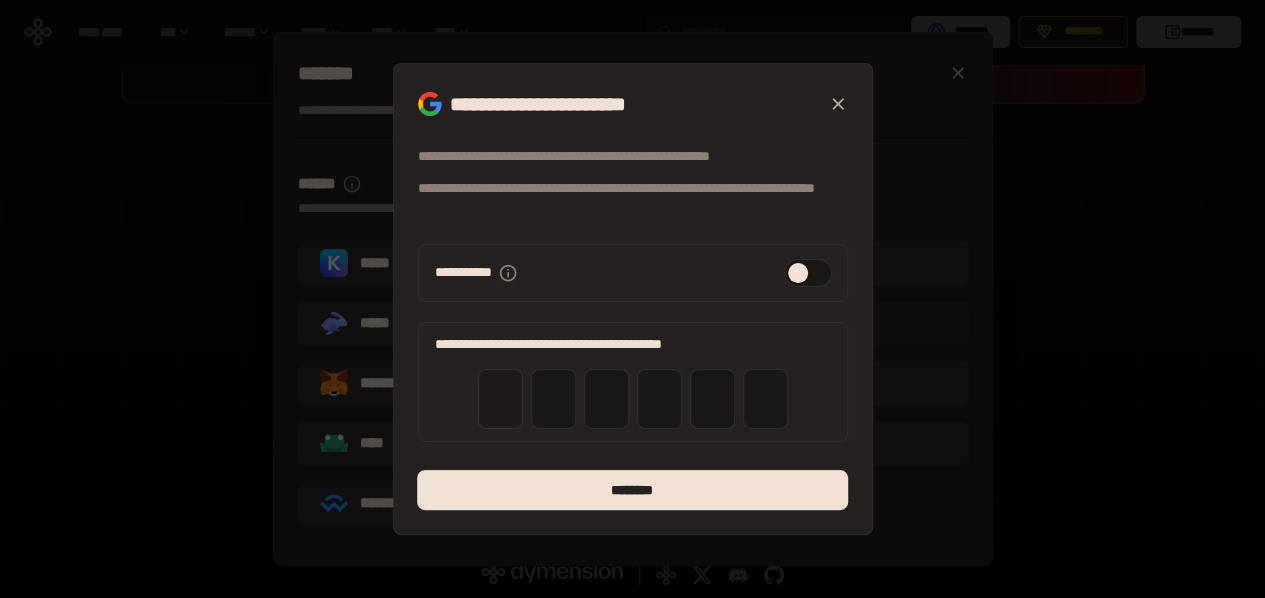 click at bounding box center (500, 399) 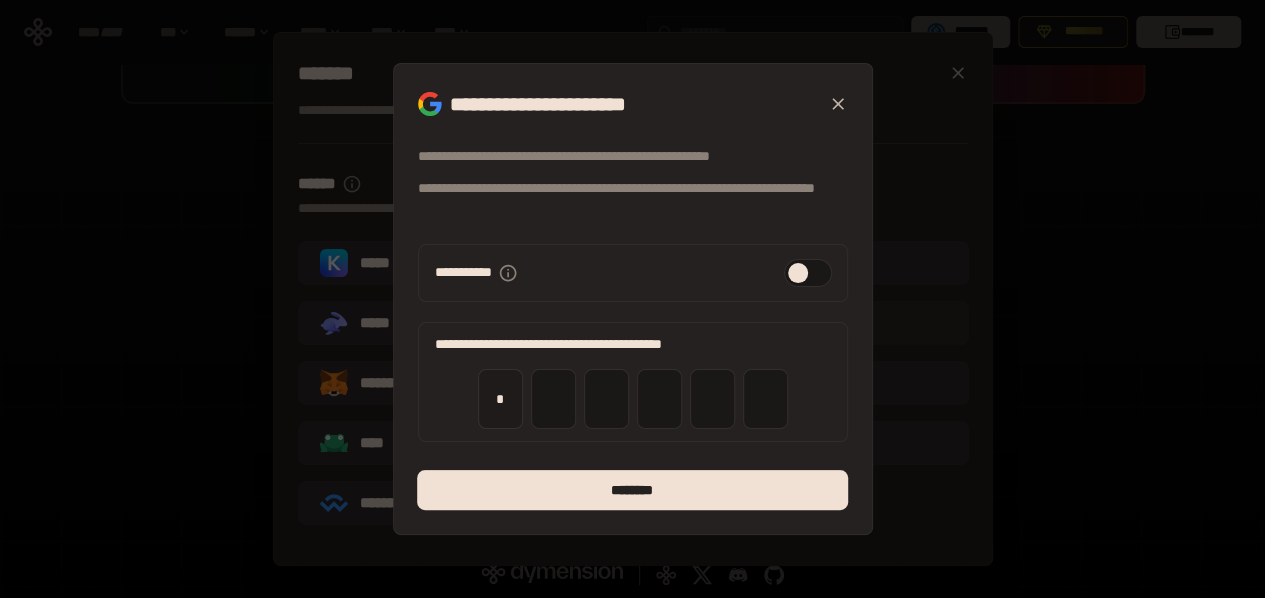 type on "*" 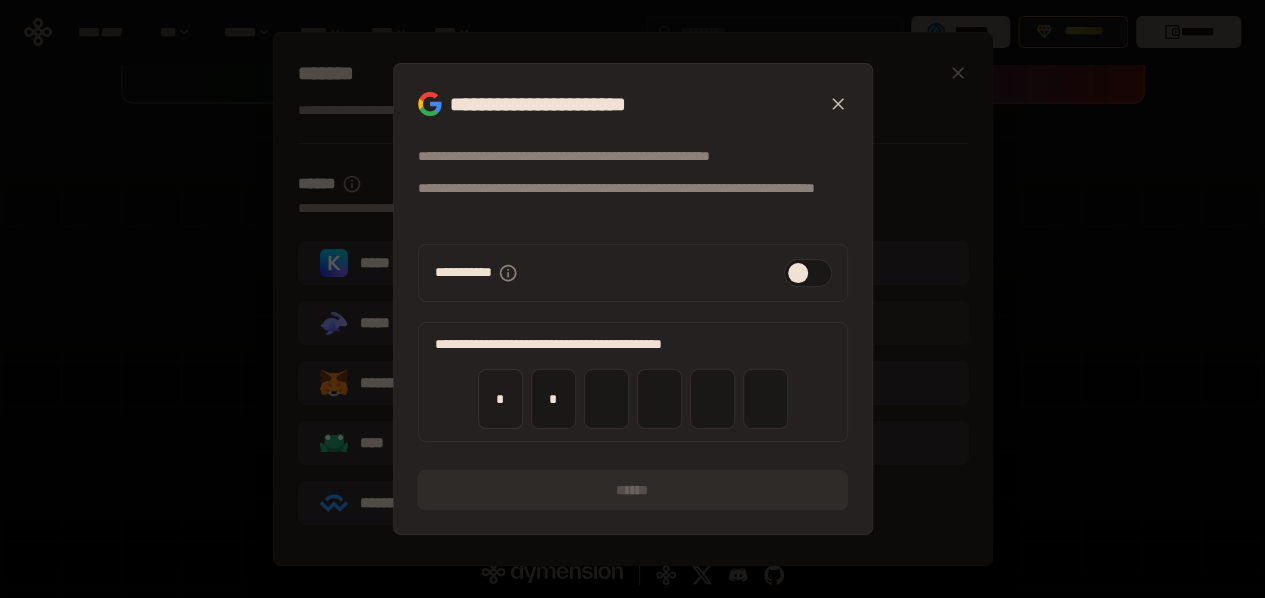type on "*" 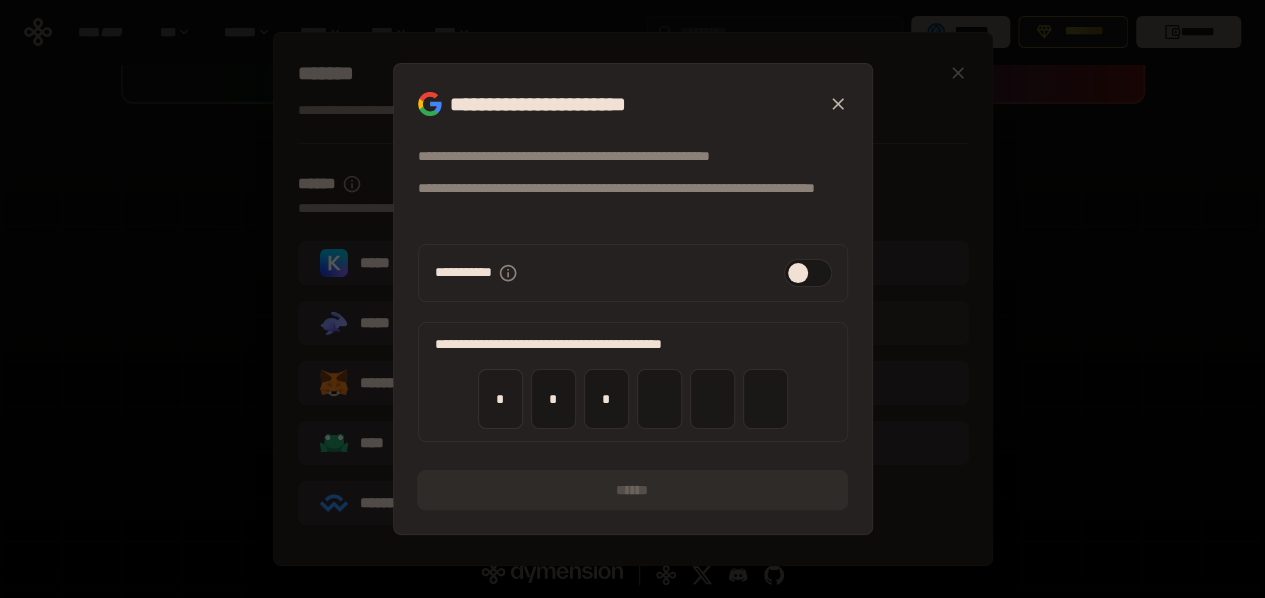 type on "*" 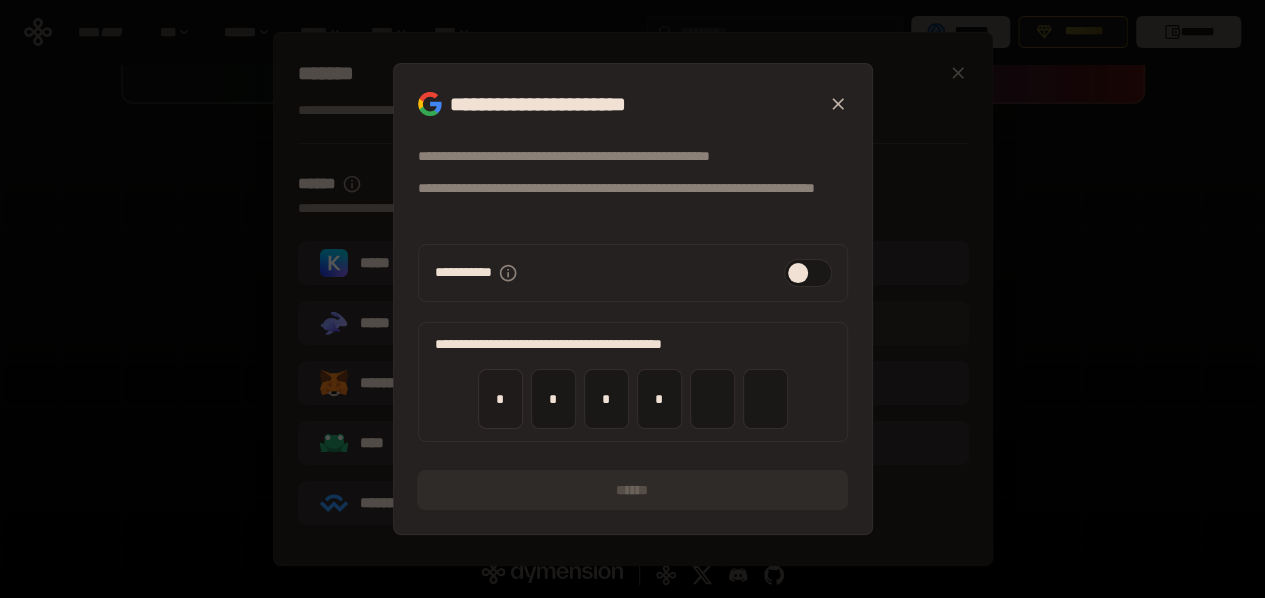 type on "*" 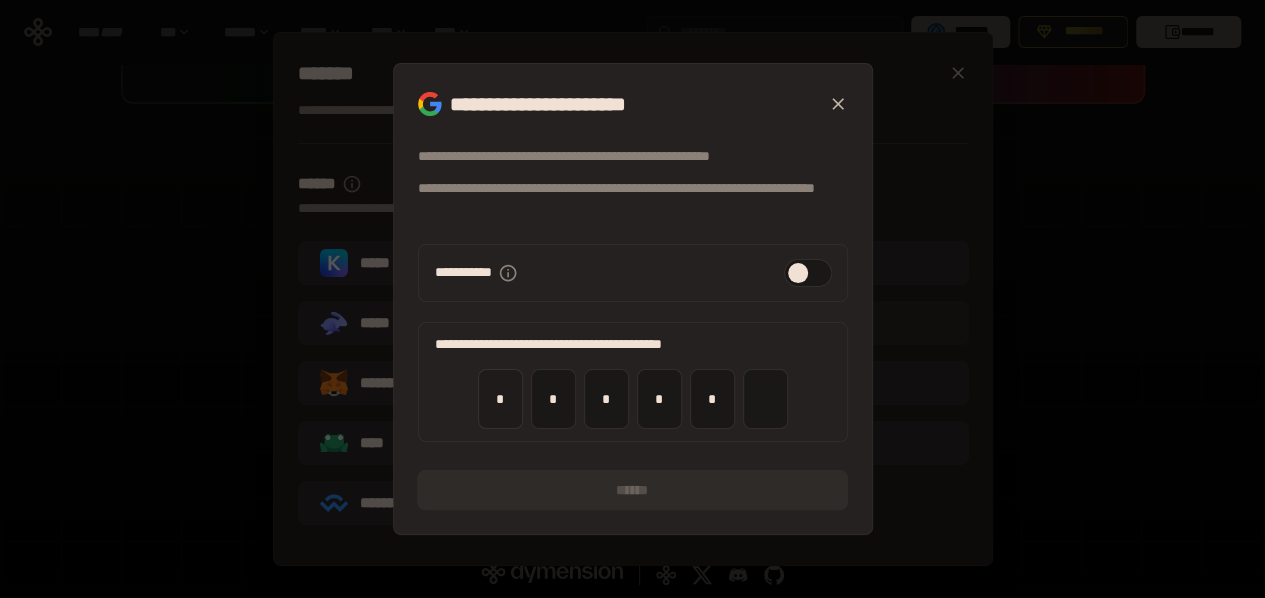 type on "*" 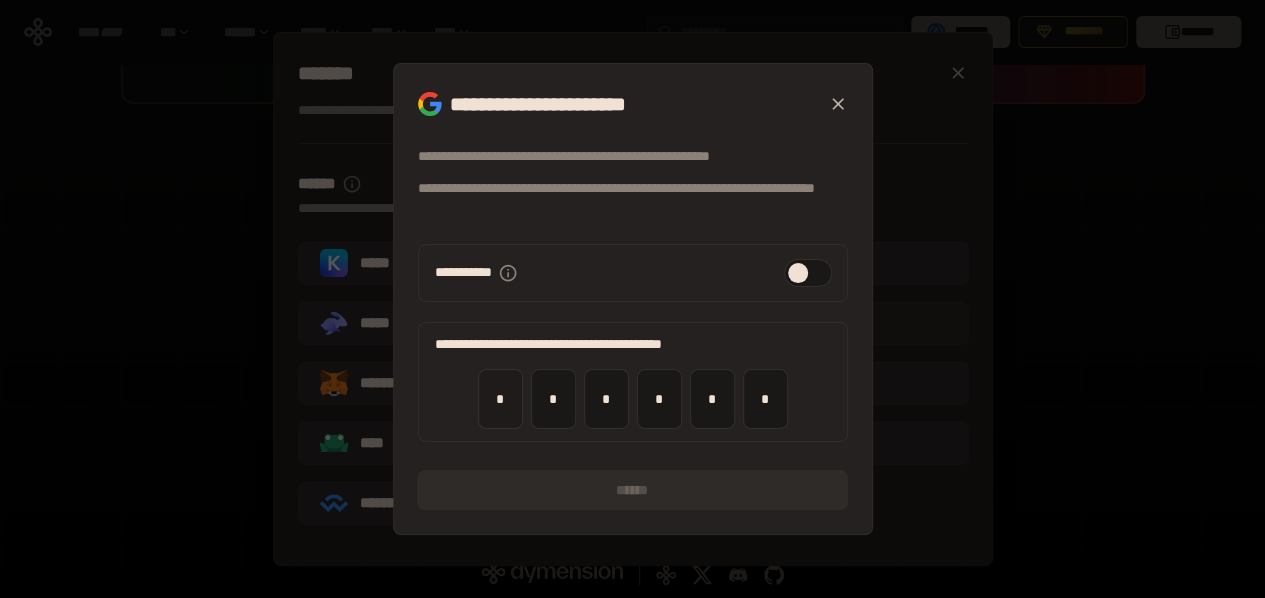 type on "*" 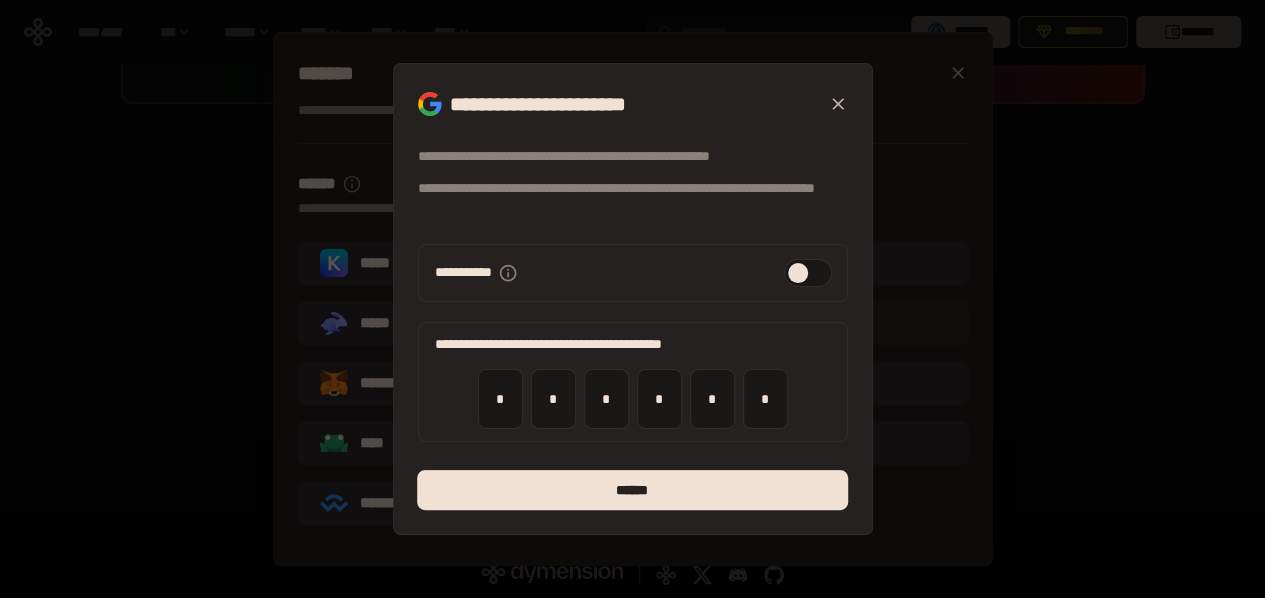 click 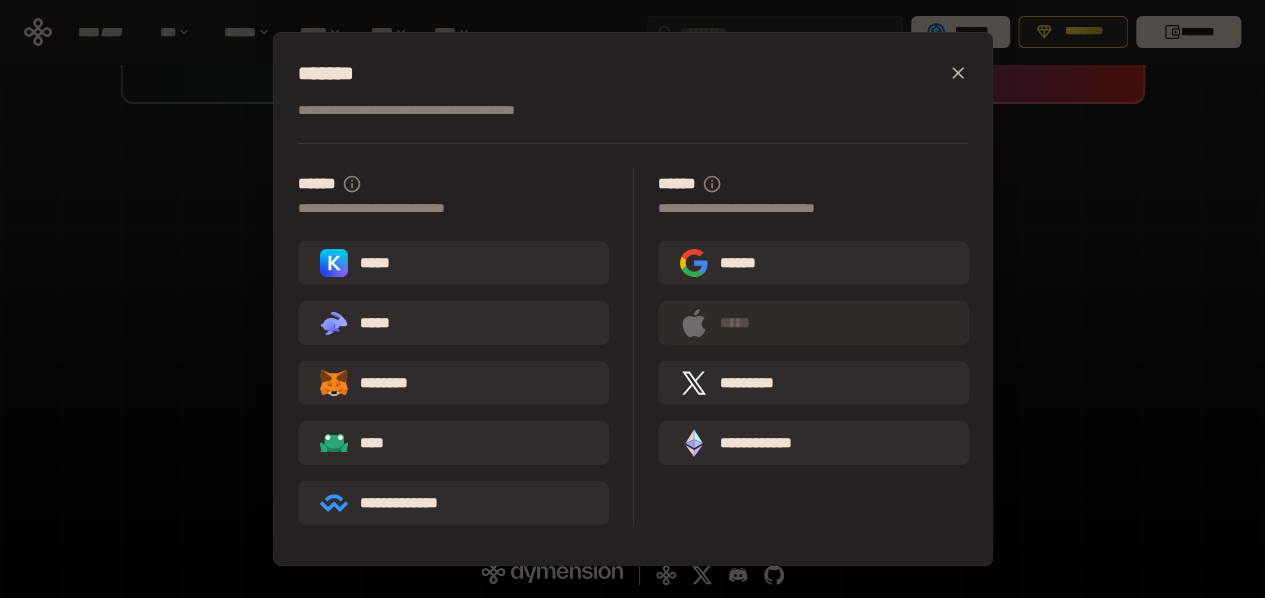 click 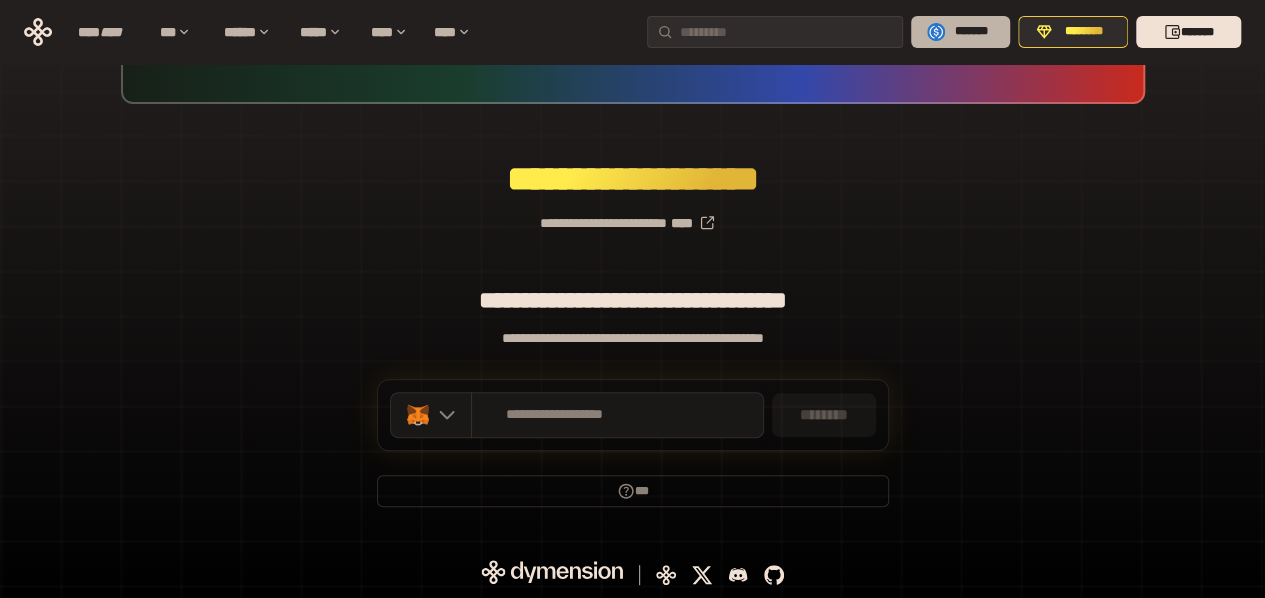 click on "*******" at bounding box center [971, 32] 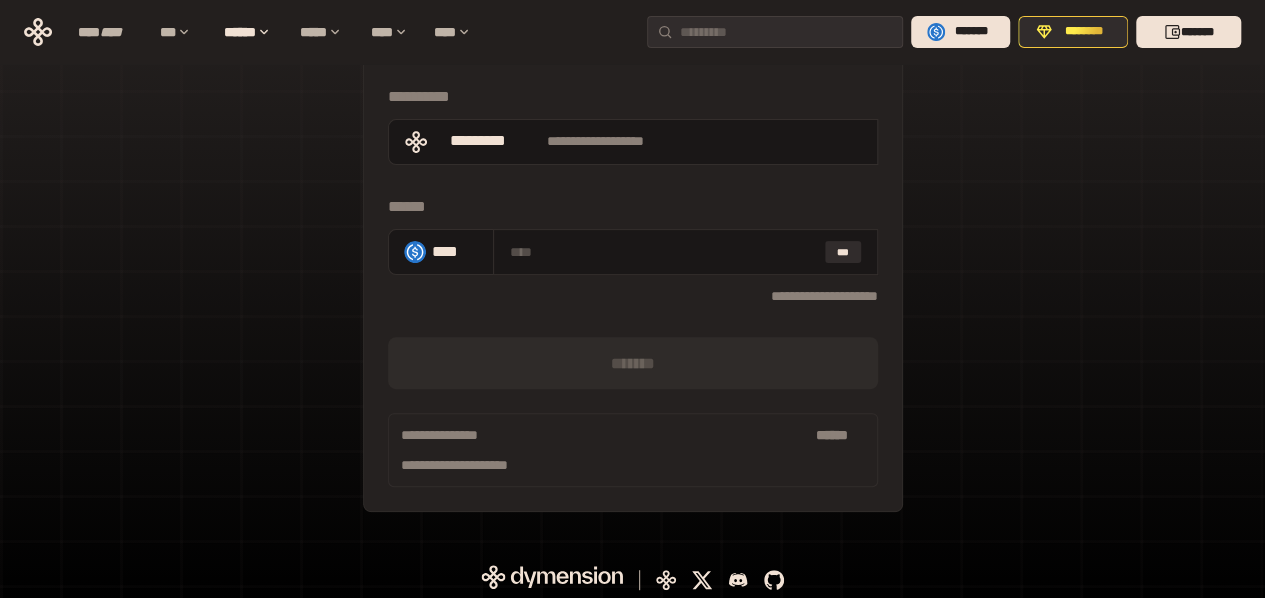 click on "**********" at bounding box center [632, 218] 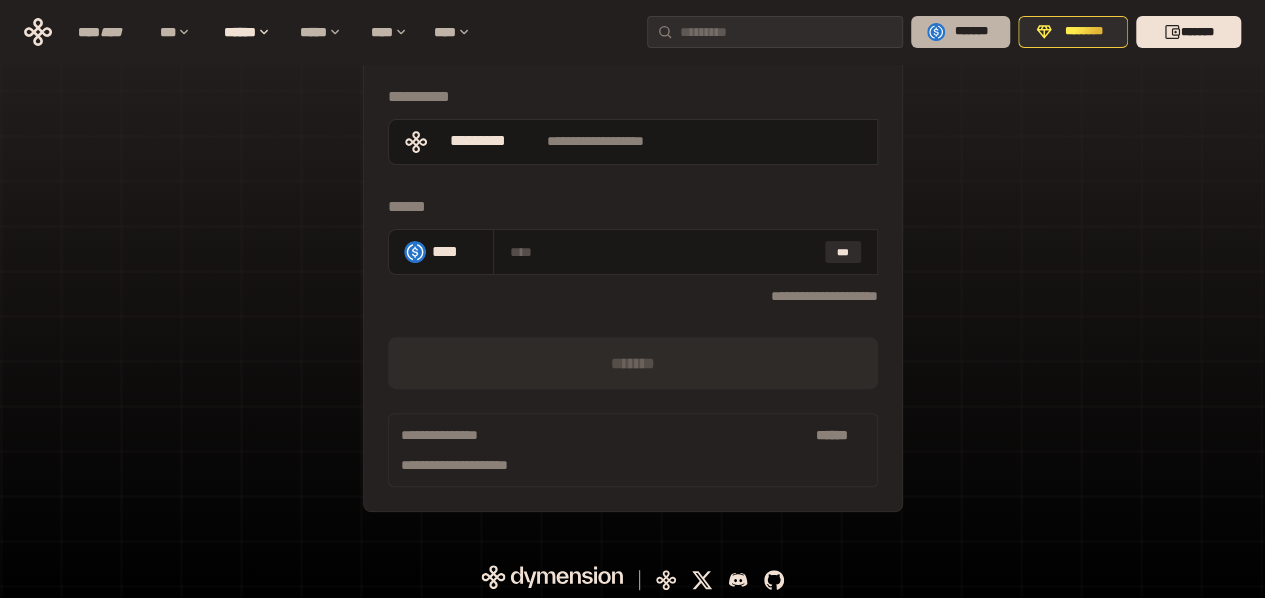 click on "*******" at bounding box center [971, 32] 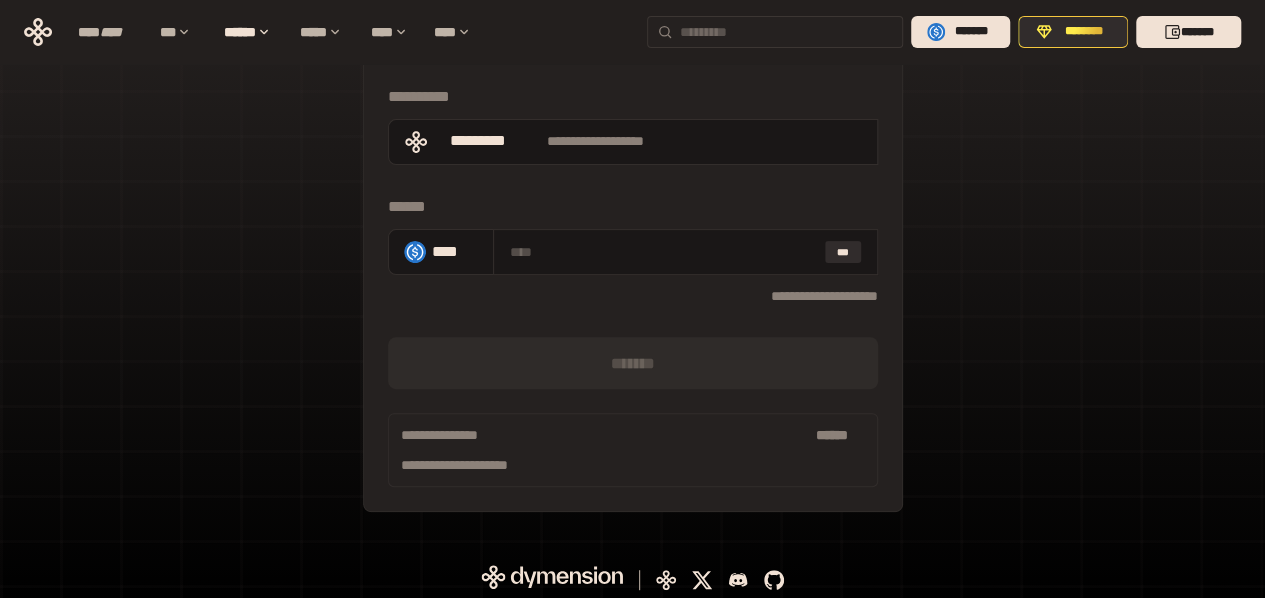 click at bounding box center [787, 32] 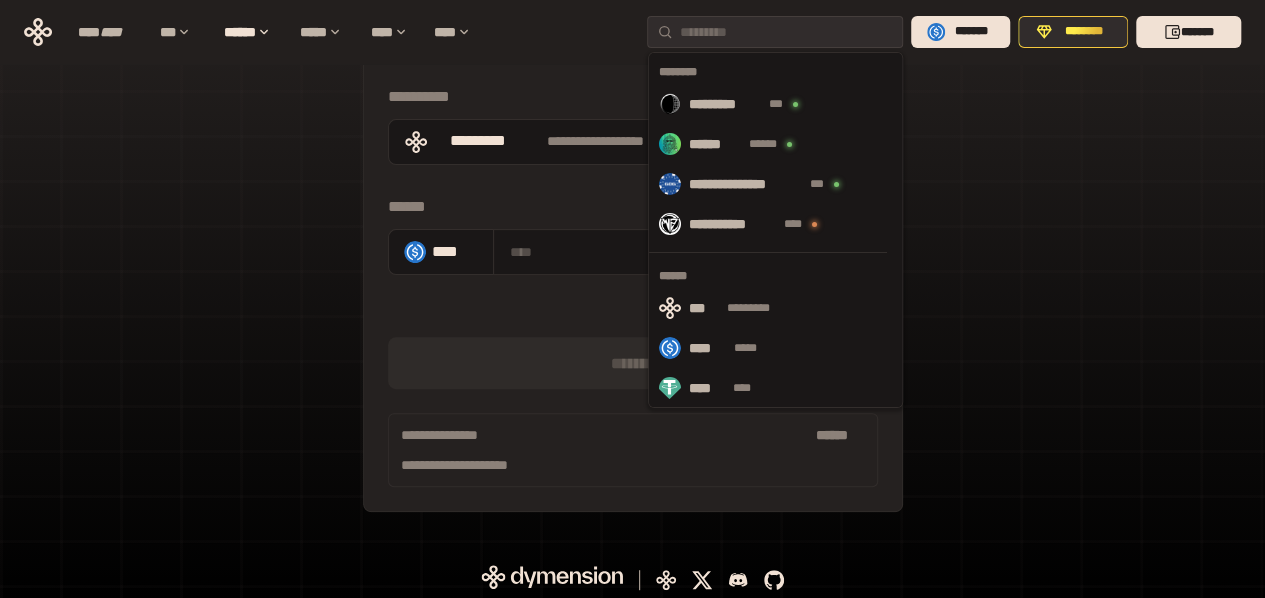 click on "**********" at bounding box center [632, 218] 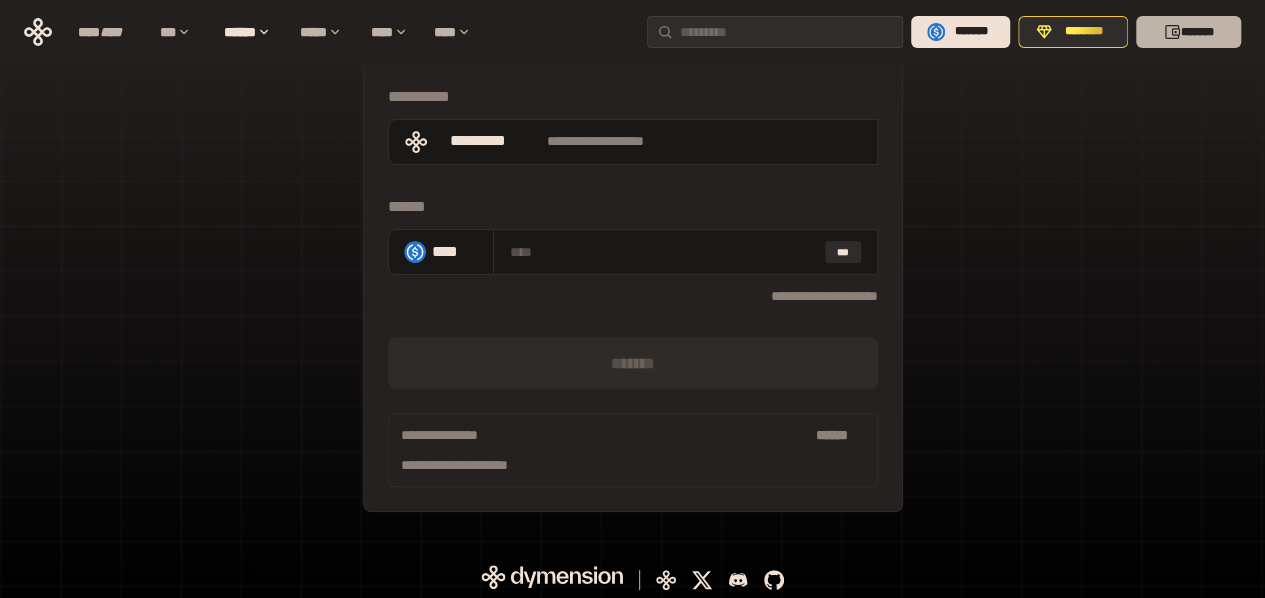 click 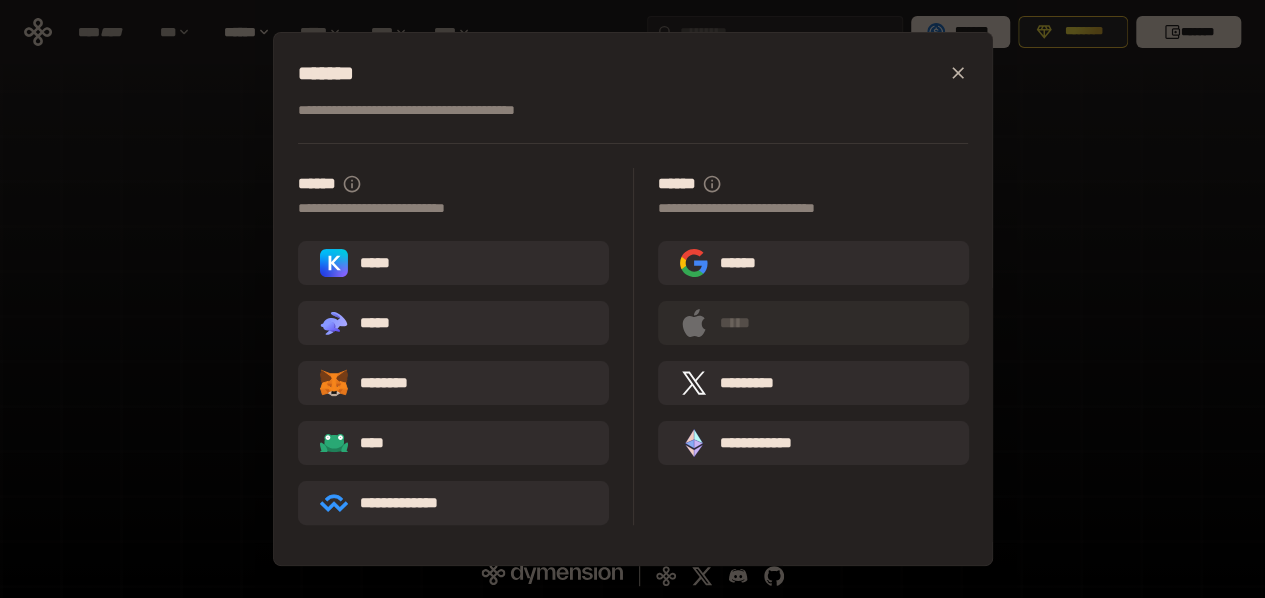 scroll, scrollTop: 188, scrollLeft: 0, axis: vertical 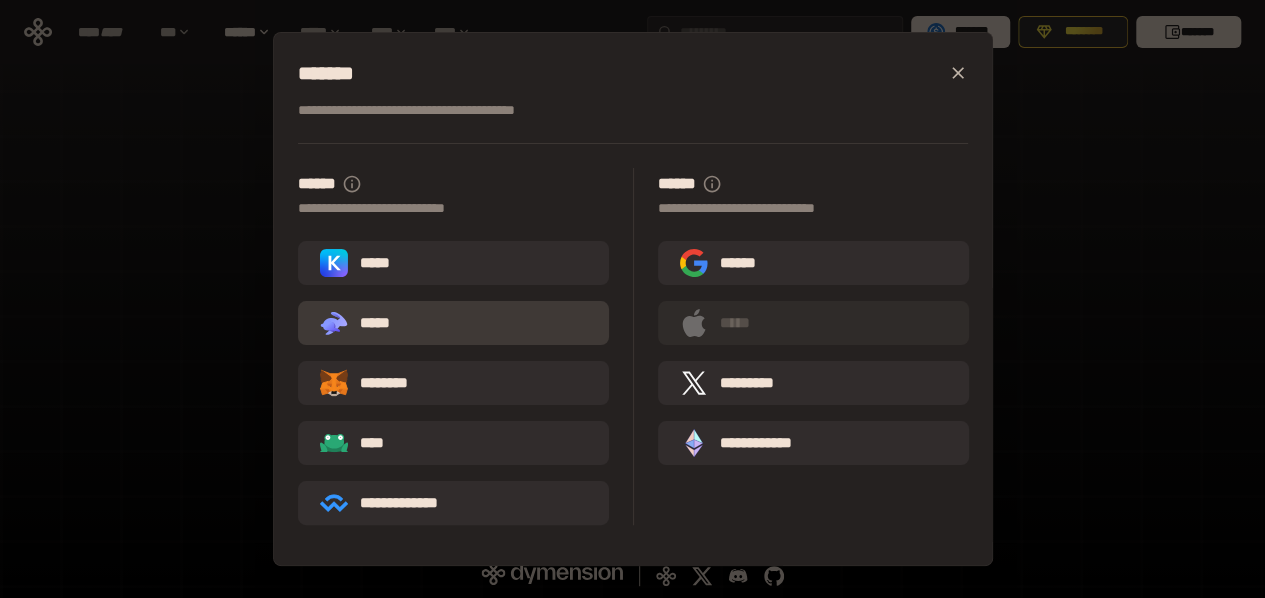 click on ".st0{fill:url(#SVGID_1_);}
.st1{fill-rule:evenodd;clip-rule:evenodd;fill:url(#SVGID_00000161597173617360504640000012432366591255278478_);}
.st2{fill-rule:evenodd;clip-rule:evenodd;fill:url(#SVGID_00000021803777515098205300000017382971856690286485_);}
.st3{fill:url(#SVGID_00000031192219548086493050000012287181694732331425_);}
*****" at bounding box center [453, 323] 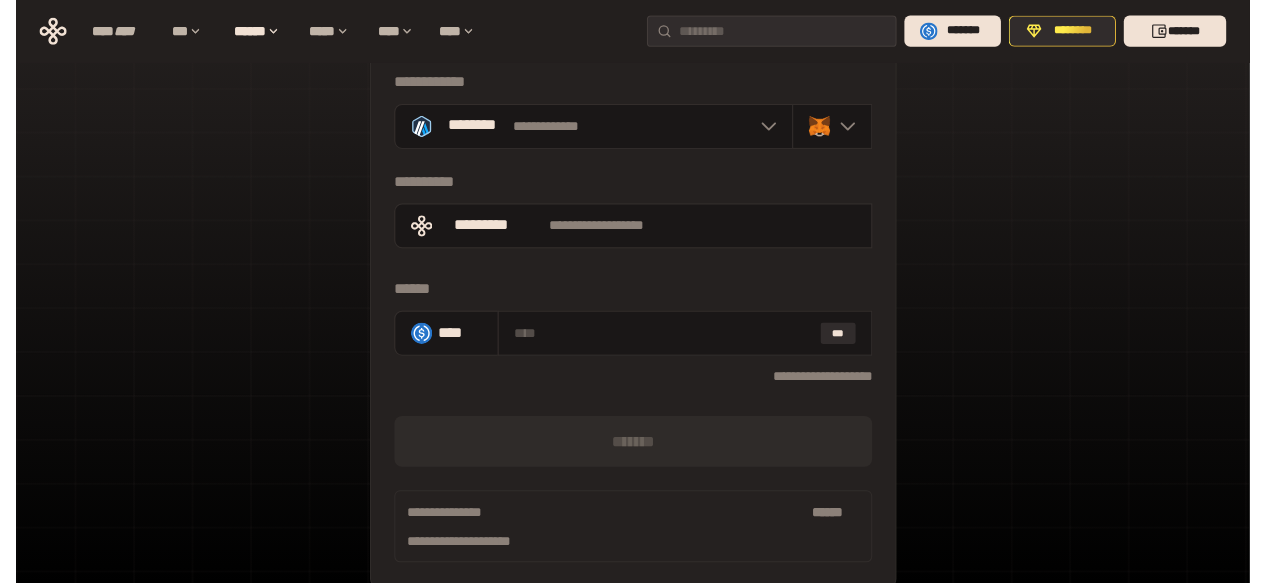 scroll, scrollTop: 0, scrollLeft: 0, axis: both 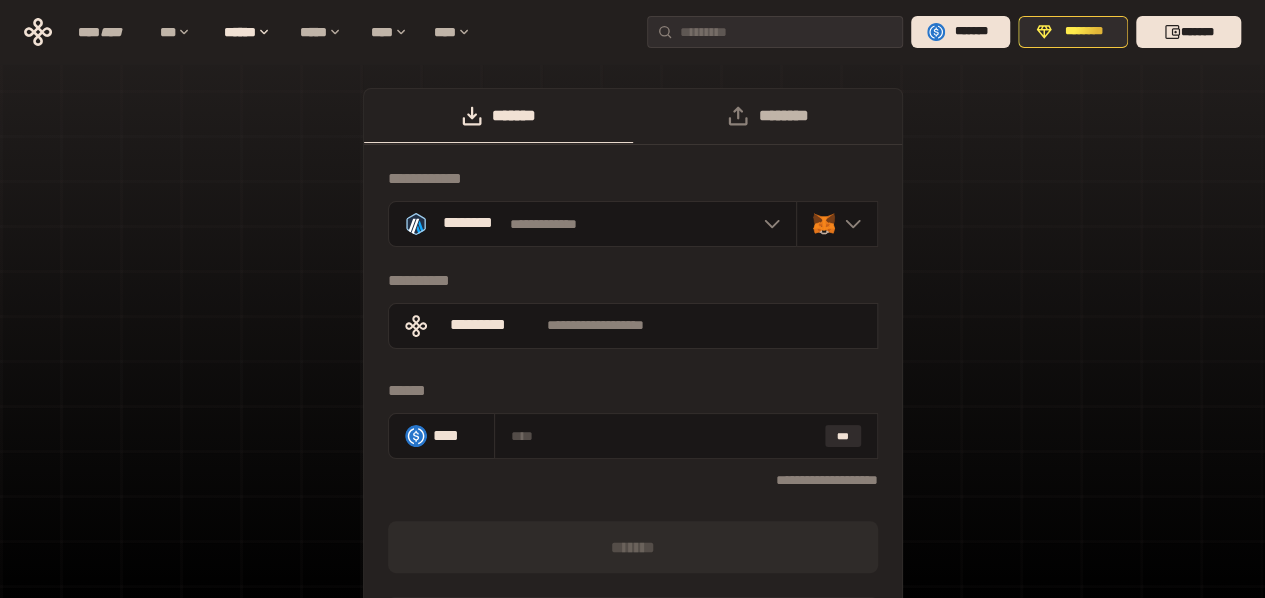 click on "********" at bounding box center [767, 116] 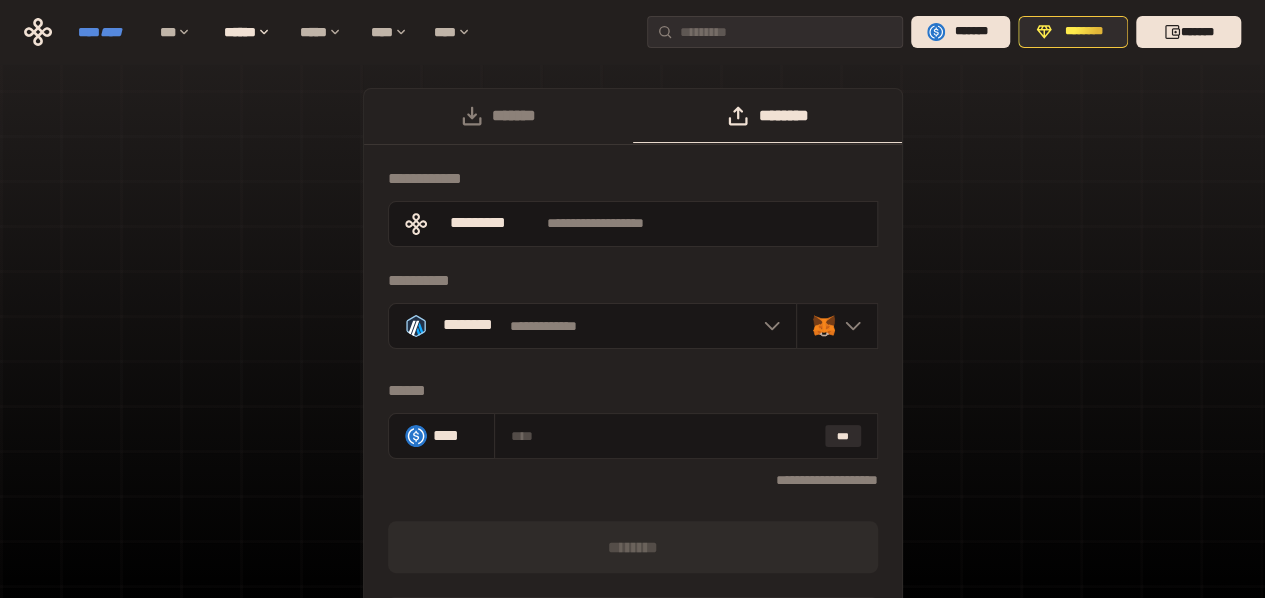 click on "****" at bounding box center (111, 32) 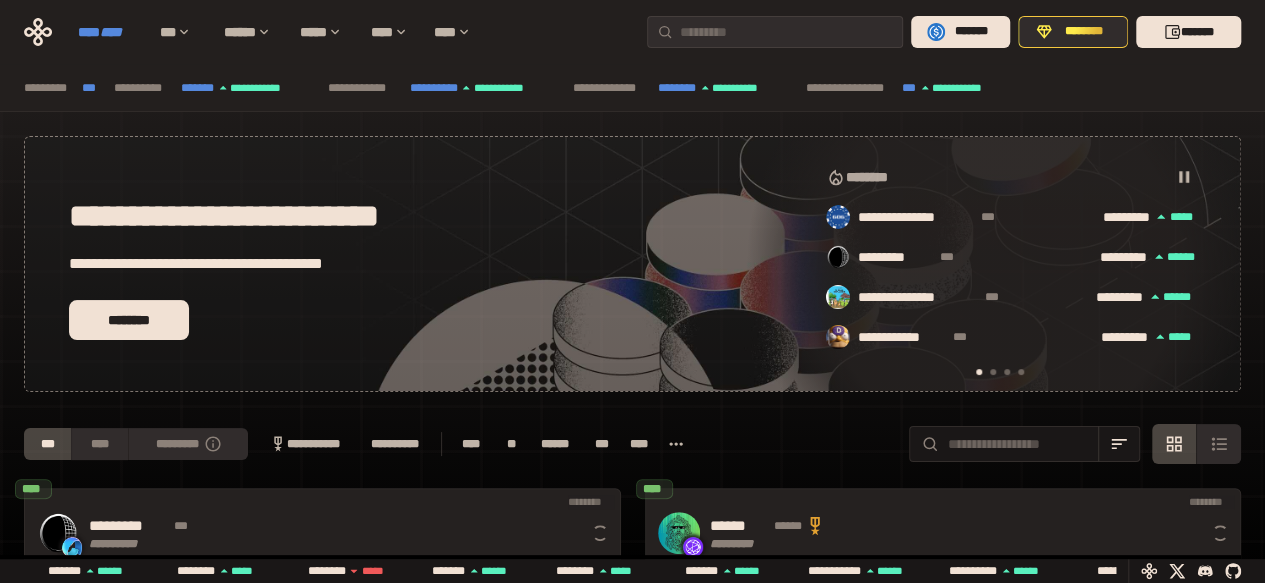 scroll, scrollTop: 0, scrollLeft: 16, axis: horizontal 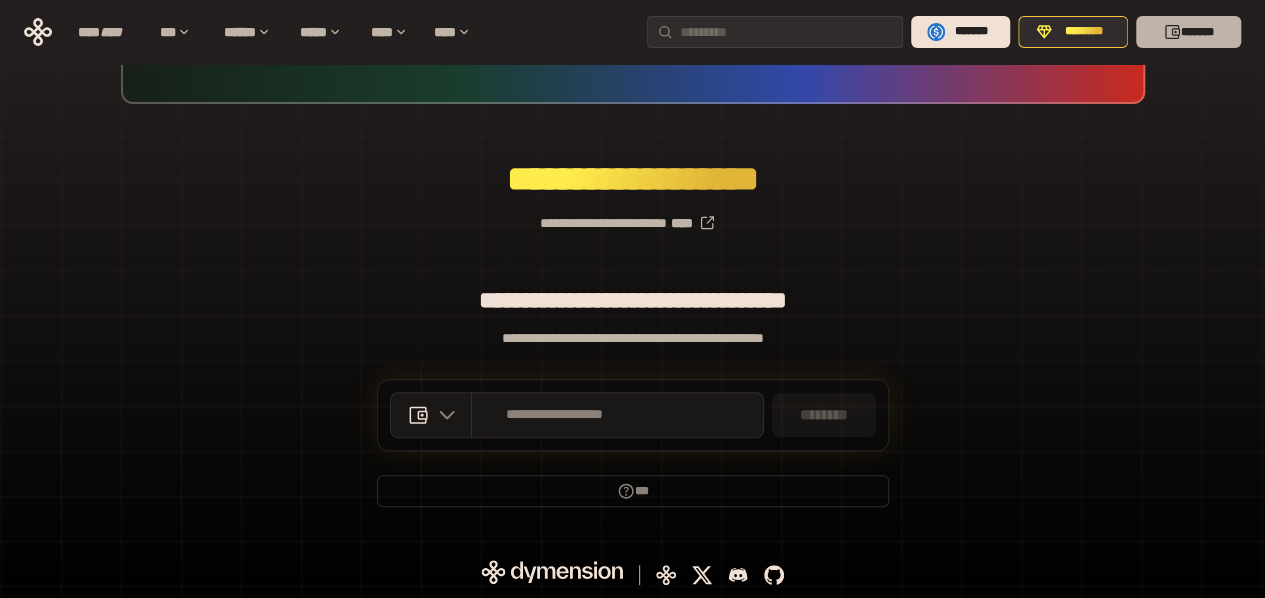 click on "*******" at bounding box center [1188, 32] 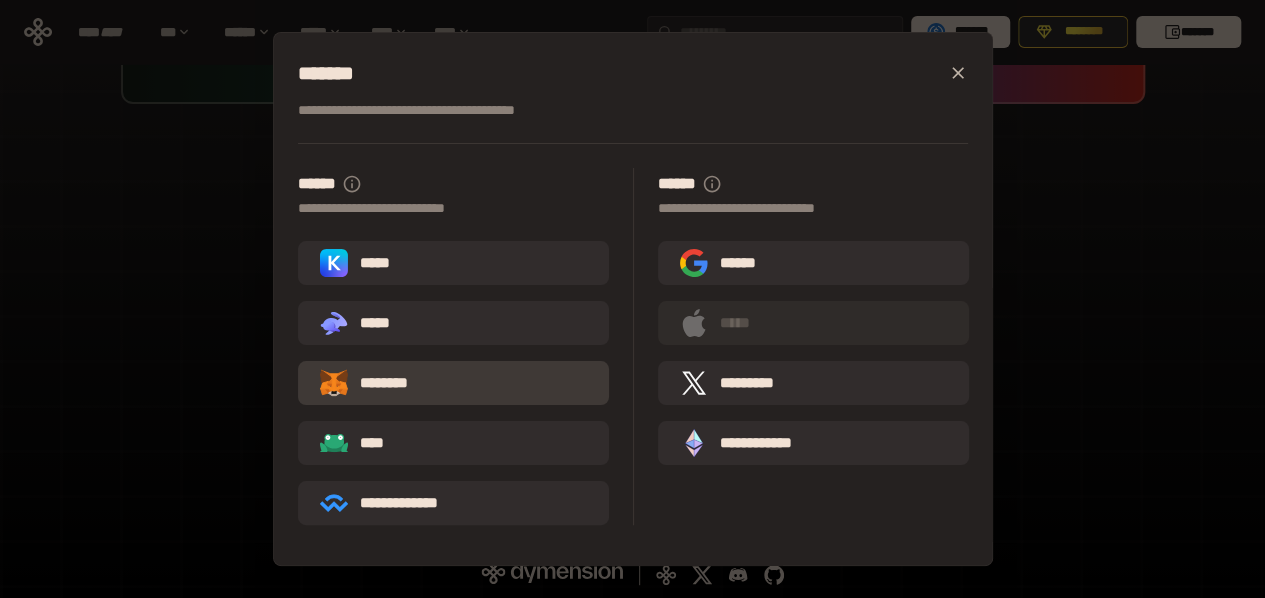 click on "********" at bounding box center (453, 383) 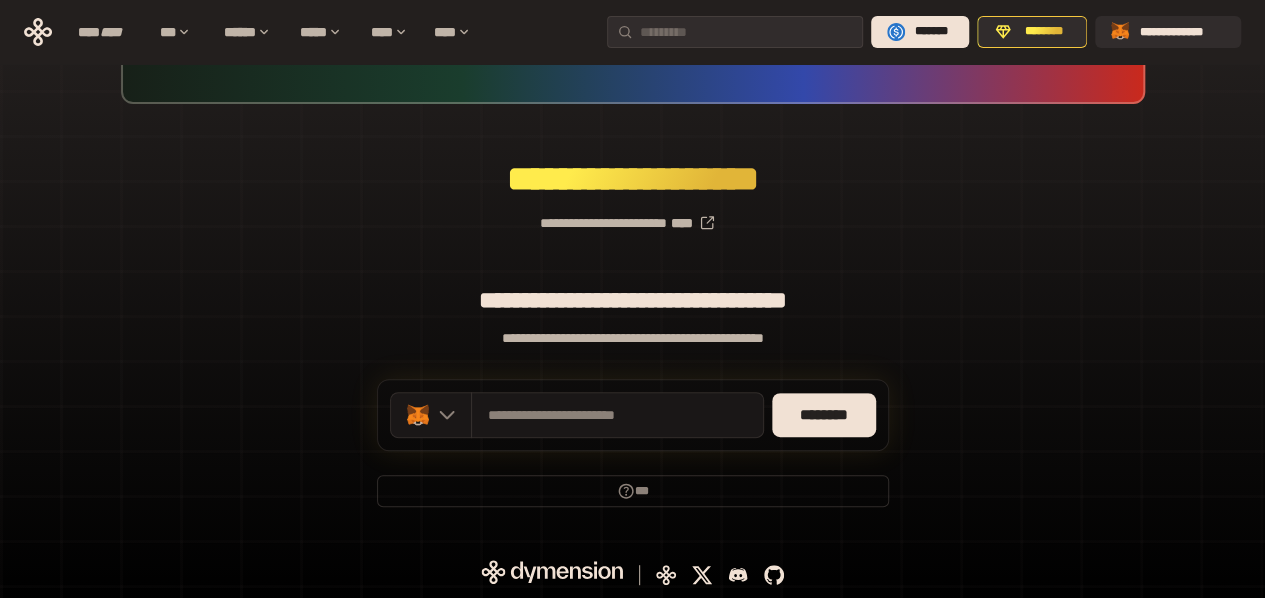 scroll, scrollTop: 184, scrollLeft: 0, axis: vertical 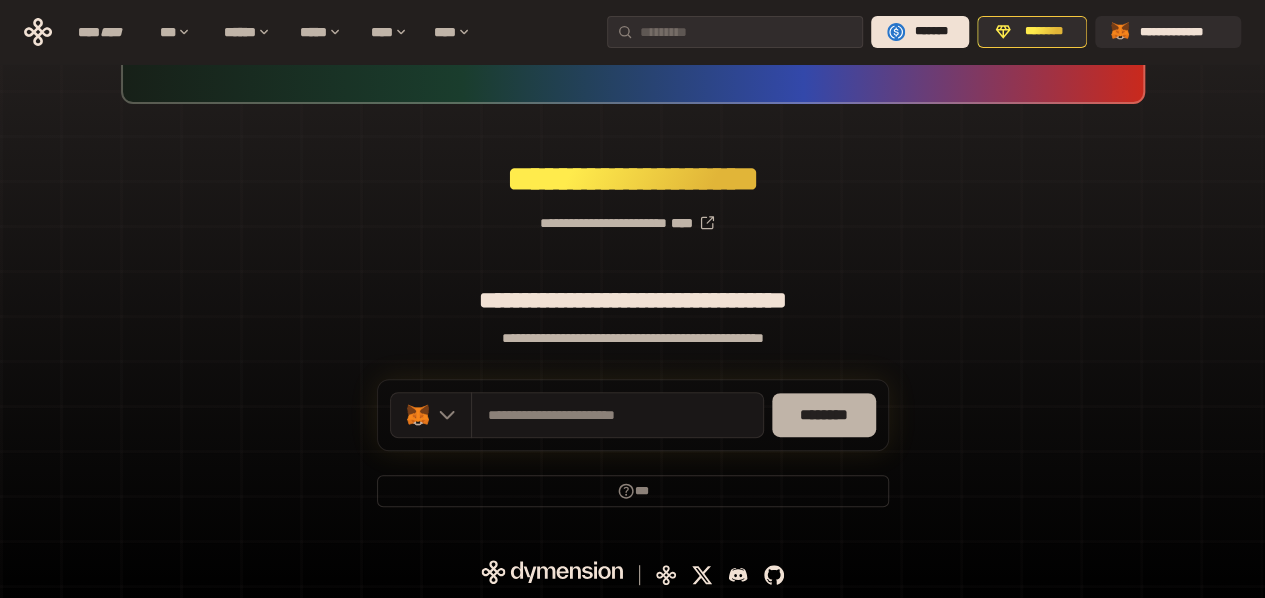 click on "********" at bounding box center (824, 415) 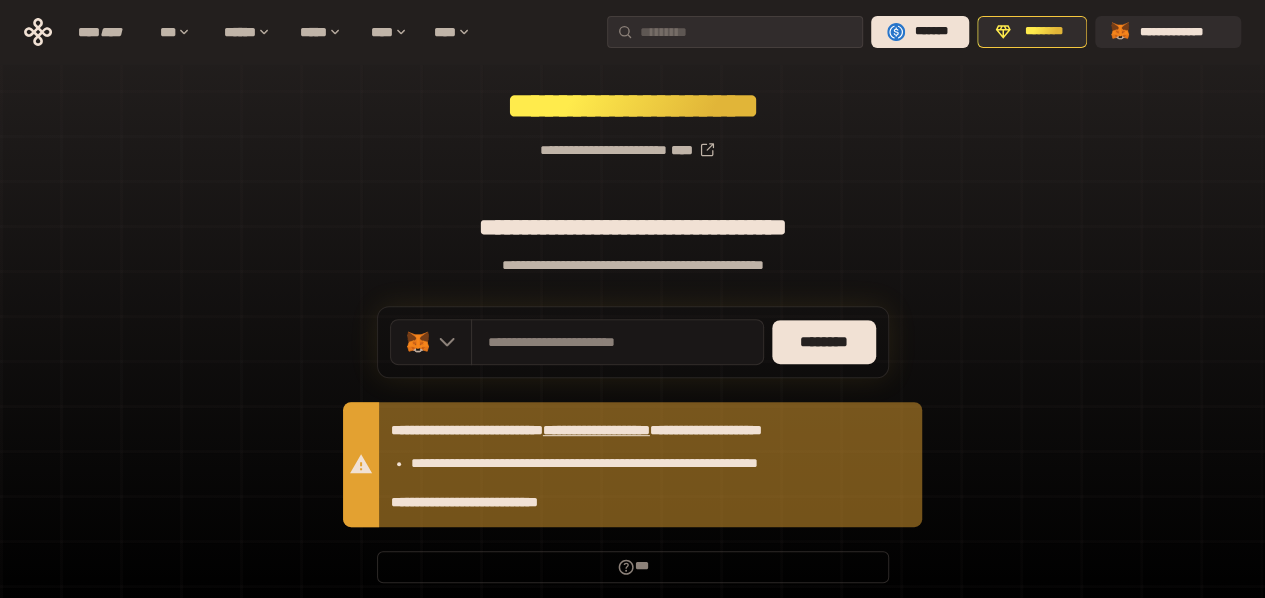 scroll, scrollTop: 332, scrollLeft: 0, axis: vertical 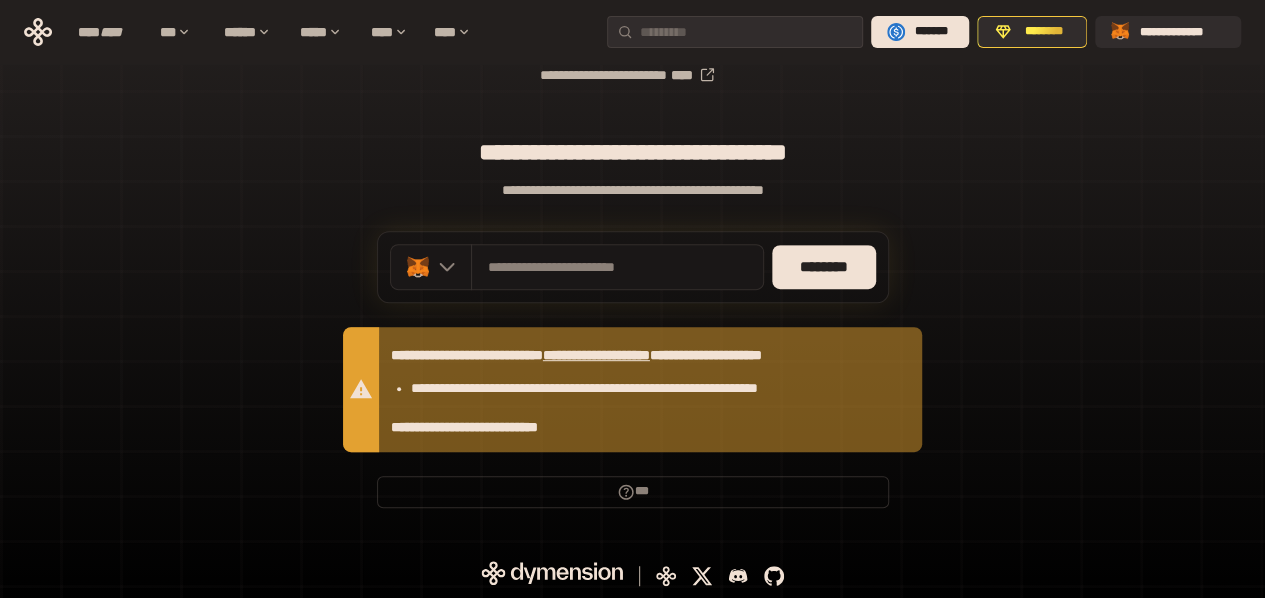 type 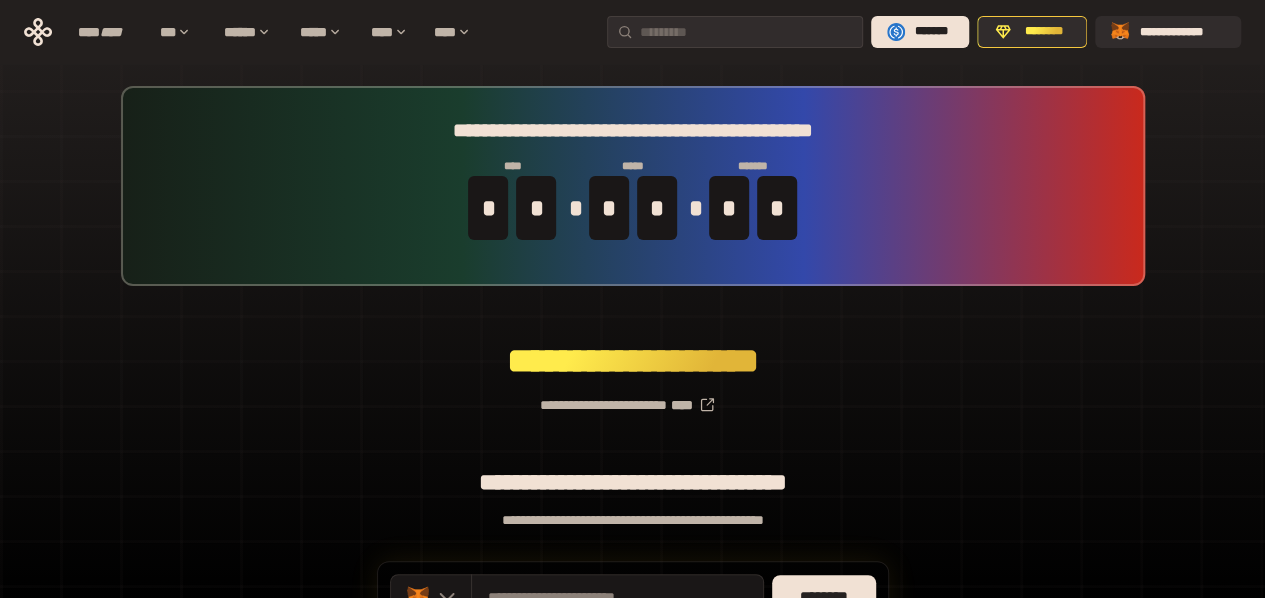 scroll, scrollTop: 0, scrollLeft: 0, axis: both 